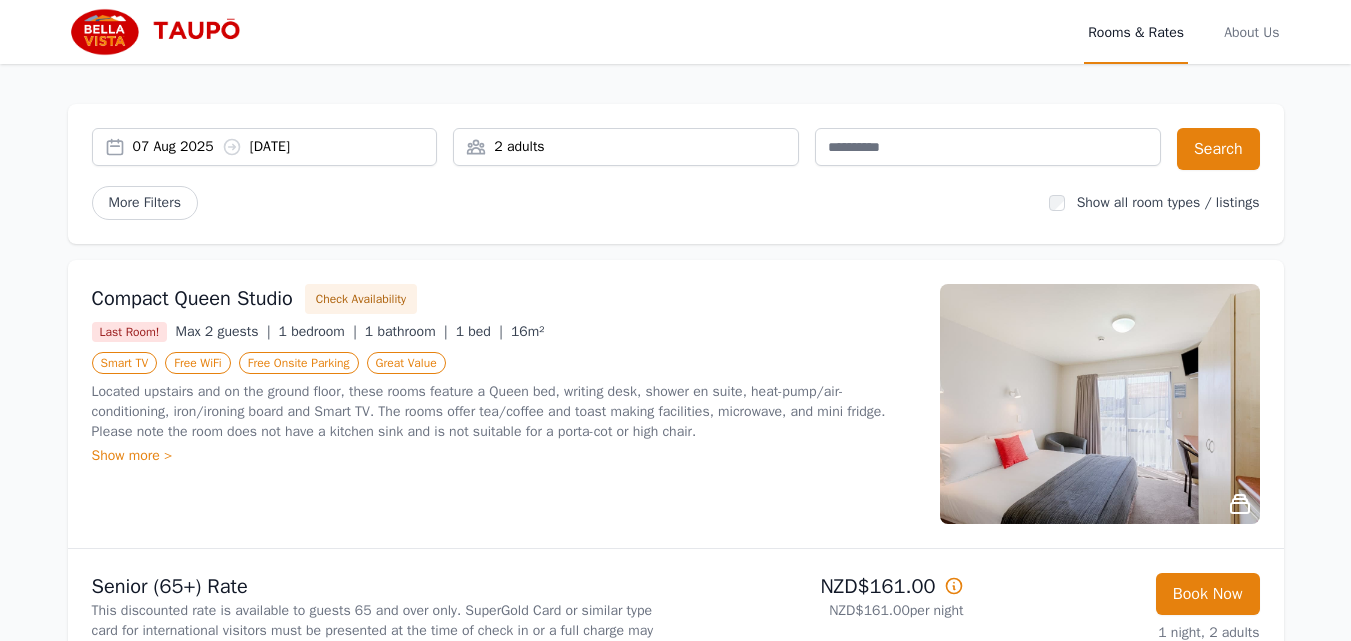 scroll, scrollTop: 0, scrollLeft: 0, axis: both 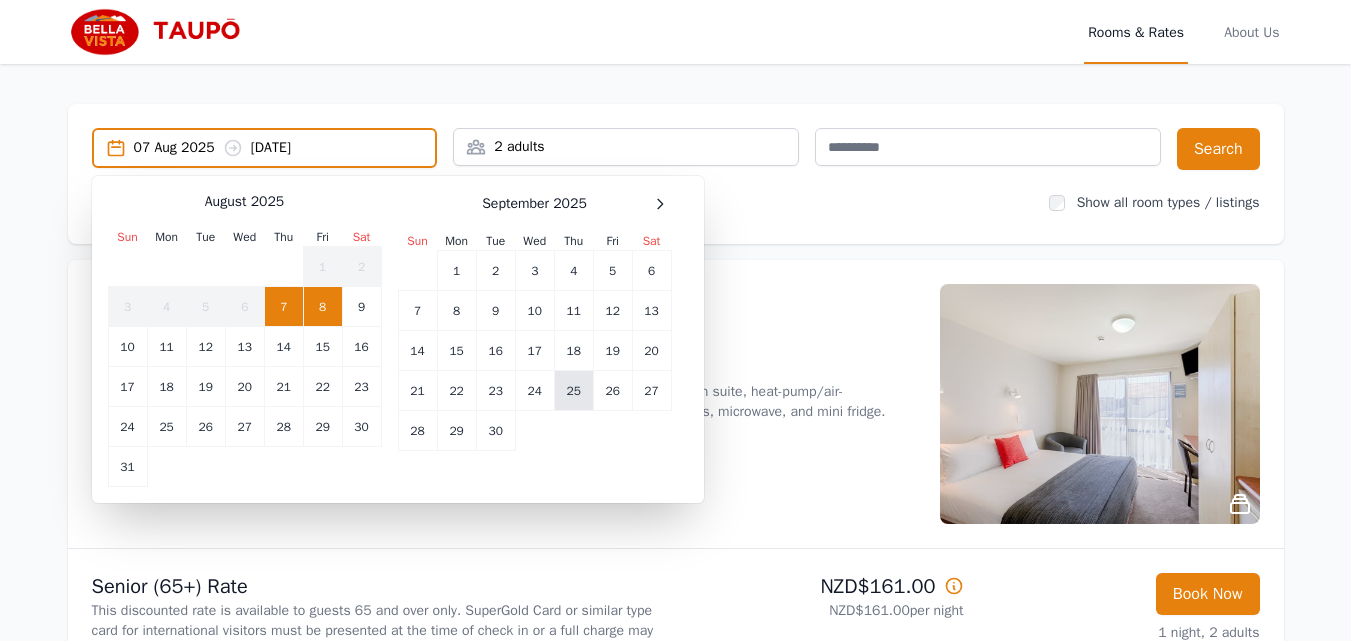 click on "25" at bounding box center (573, 391) 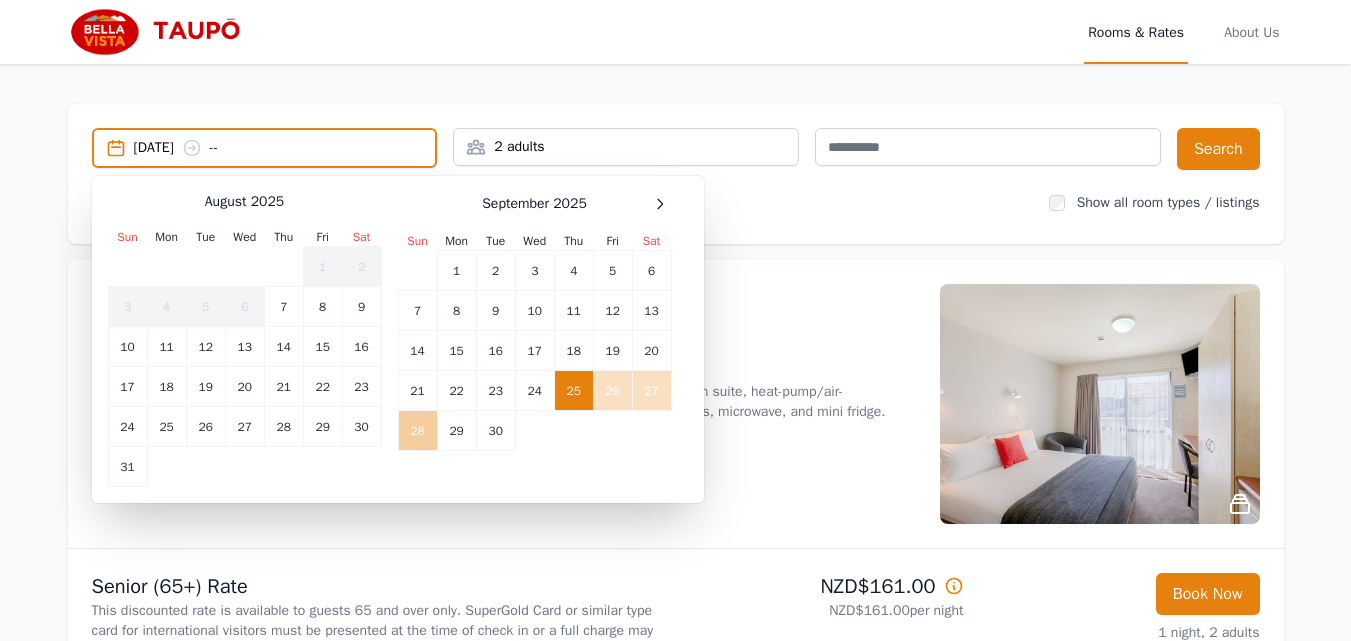 click on "28" at bounding box center [417, 431] 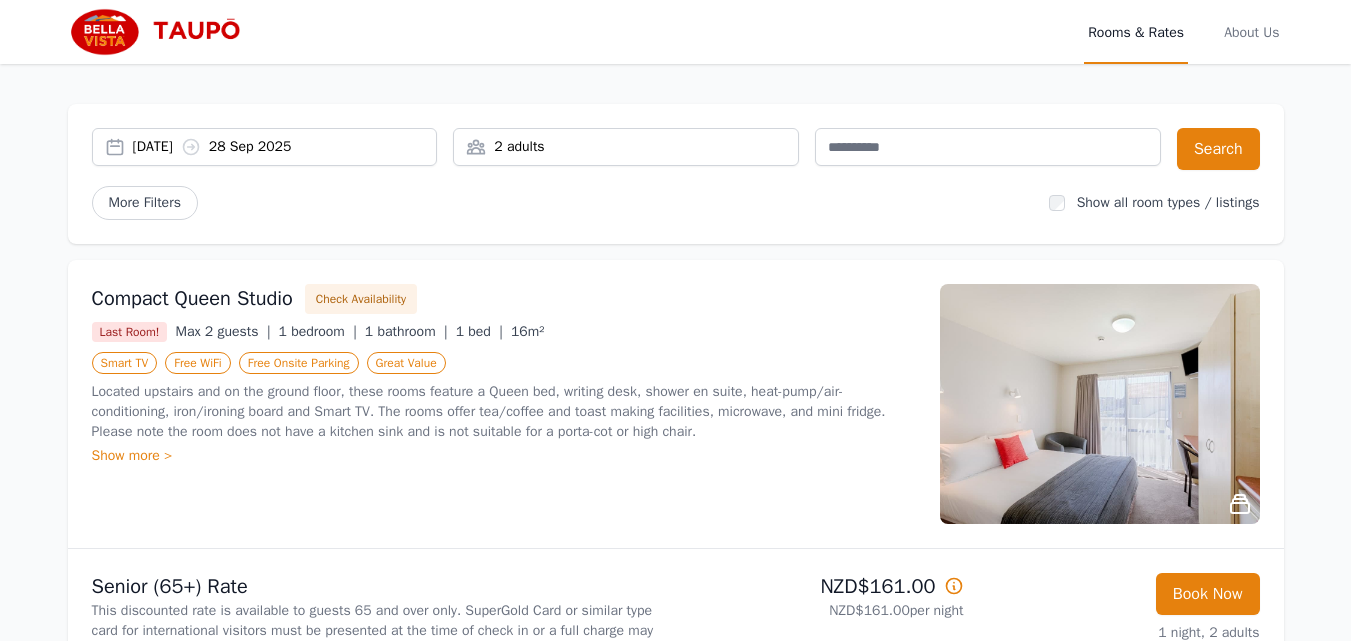click on "2 adults" at bounding box center [626, 147] 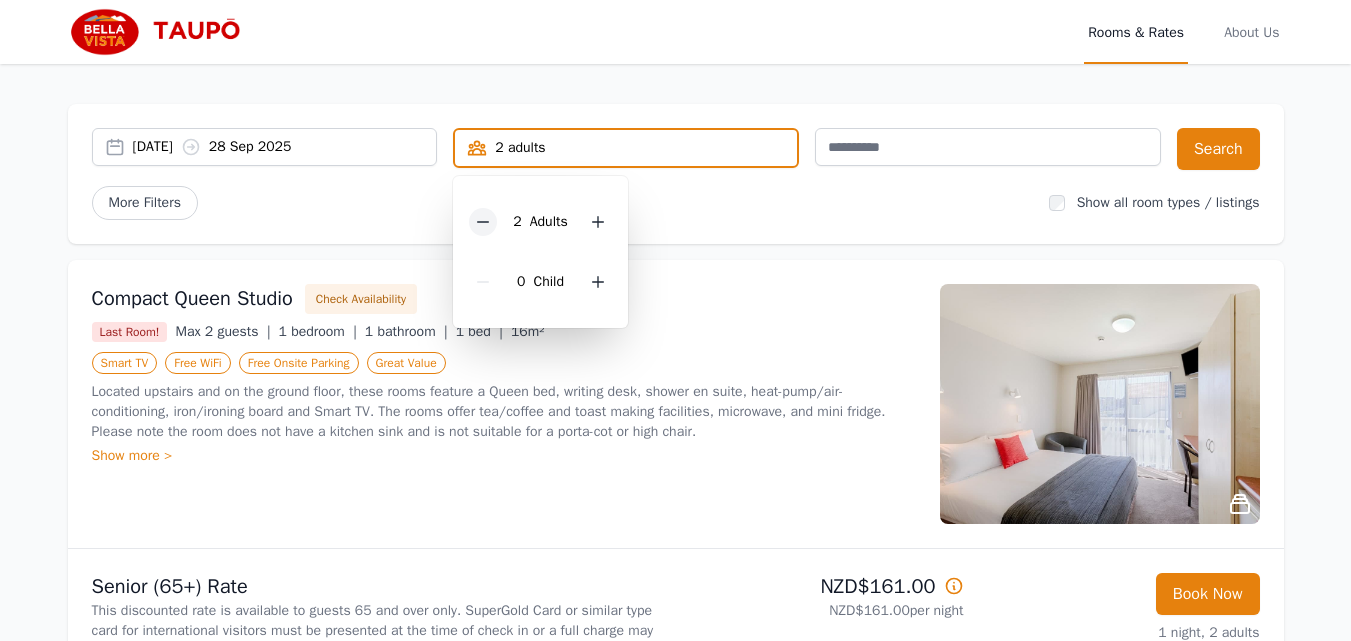 click 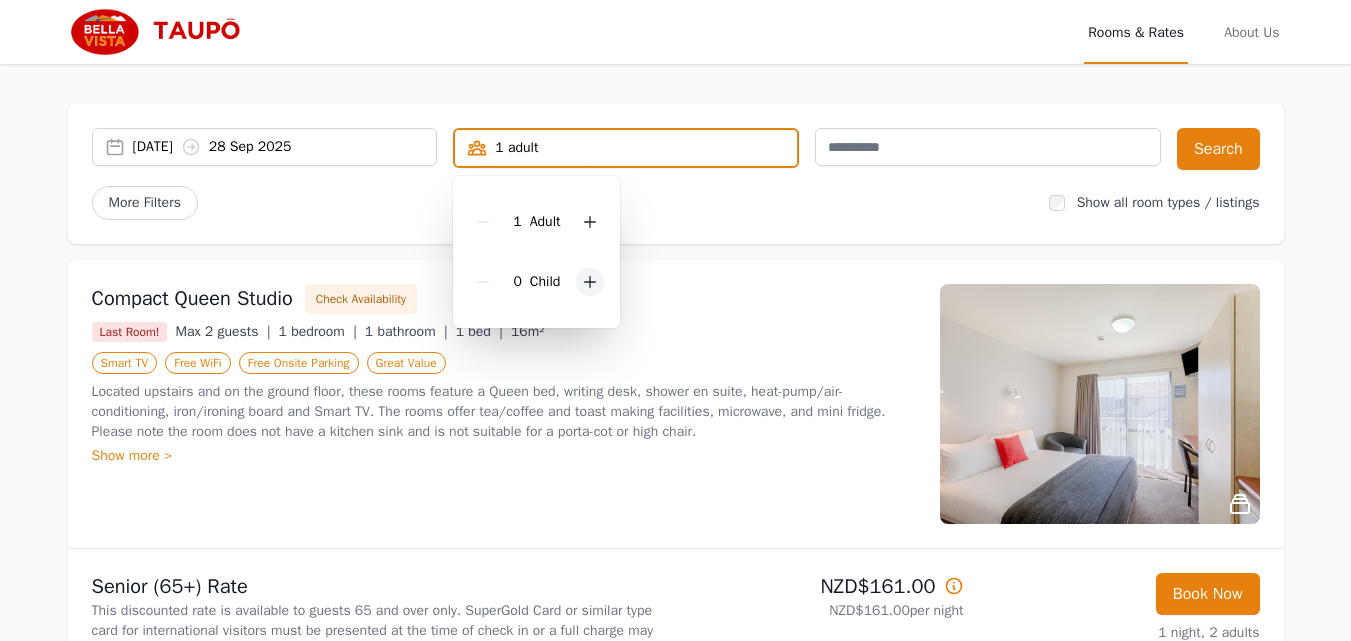 click 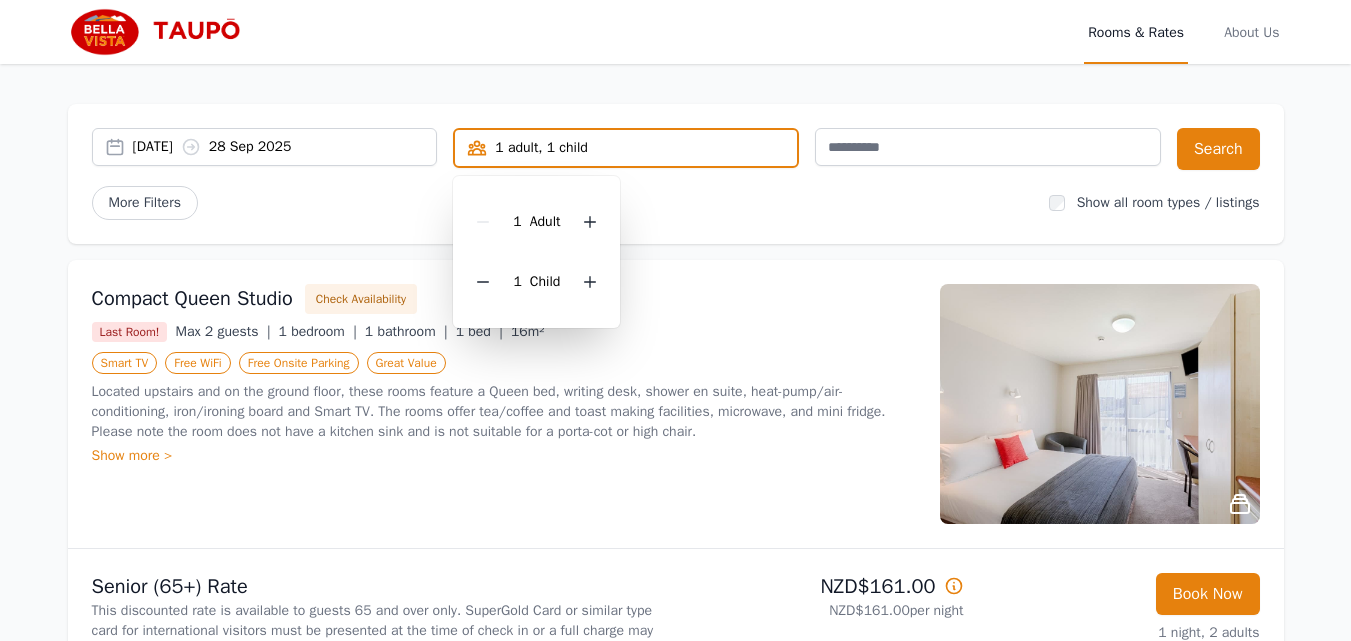 click on "[DATE] [DATE] [NUMBER] [PERSON], [NUMBER] [PERSON] Search More Filters Show all room types / listings" at bounding box center [676, 174] 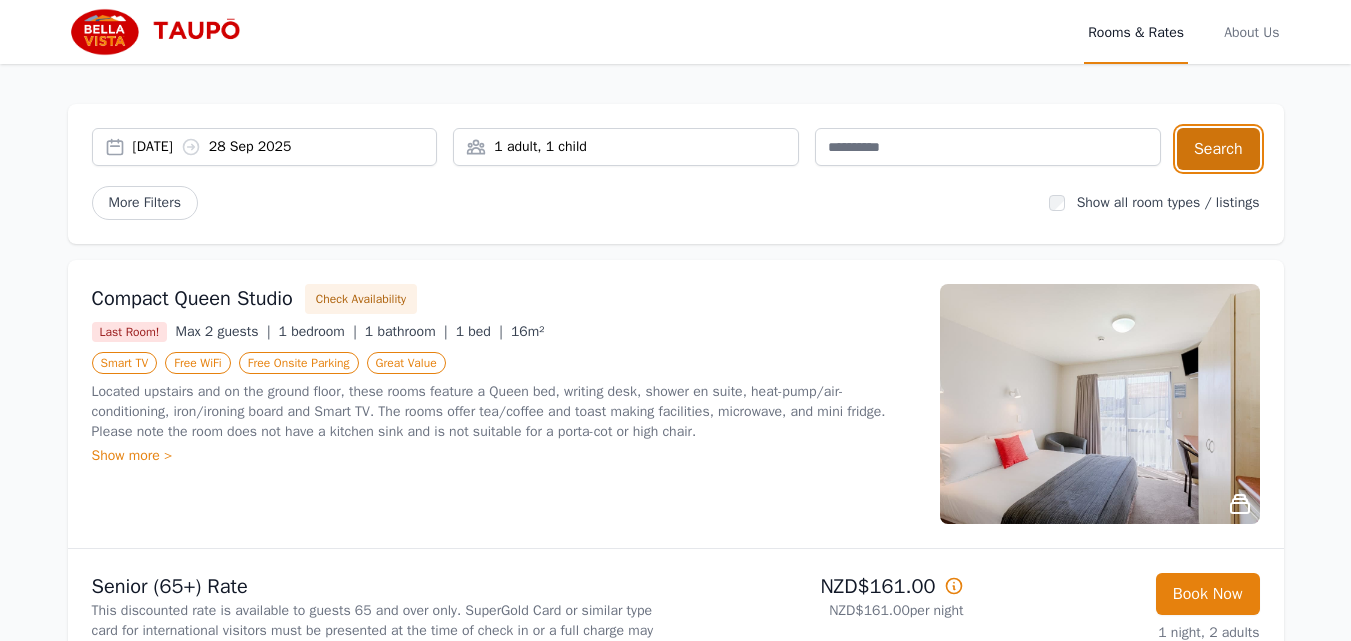 click on "Search" at bounding box center [1218, 149] 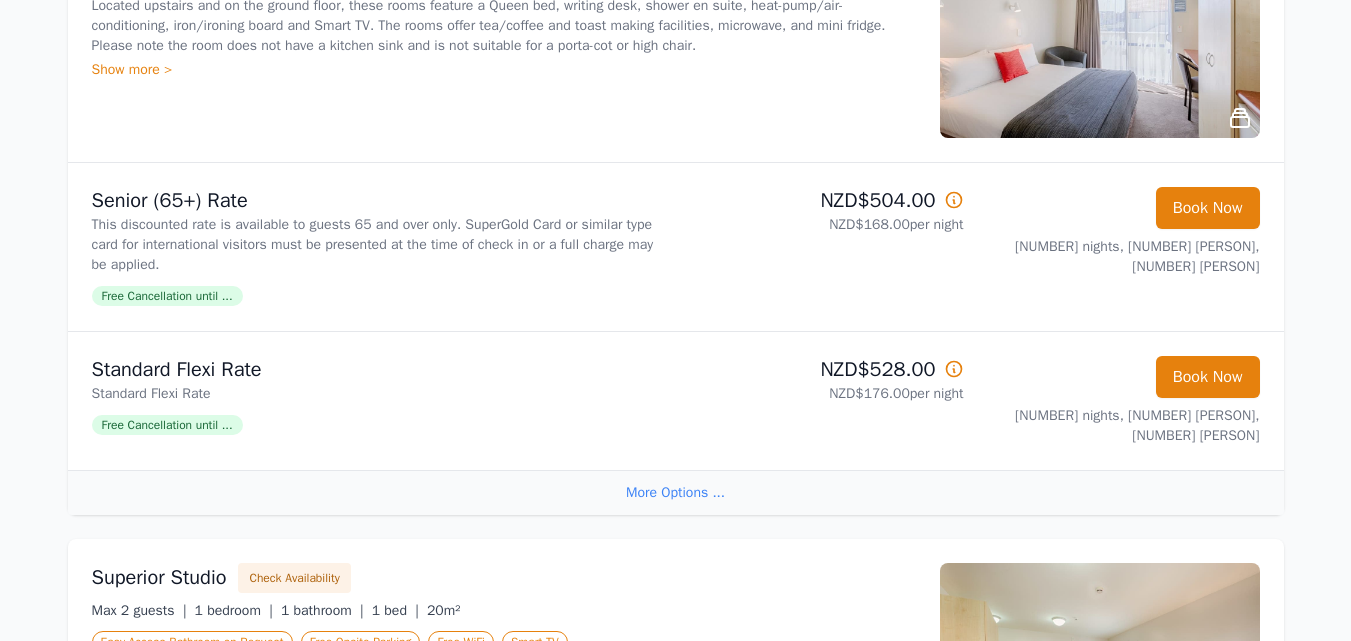 scroll, scrollTop: 479, scrollLeft: 0, axis: vertical 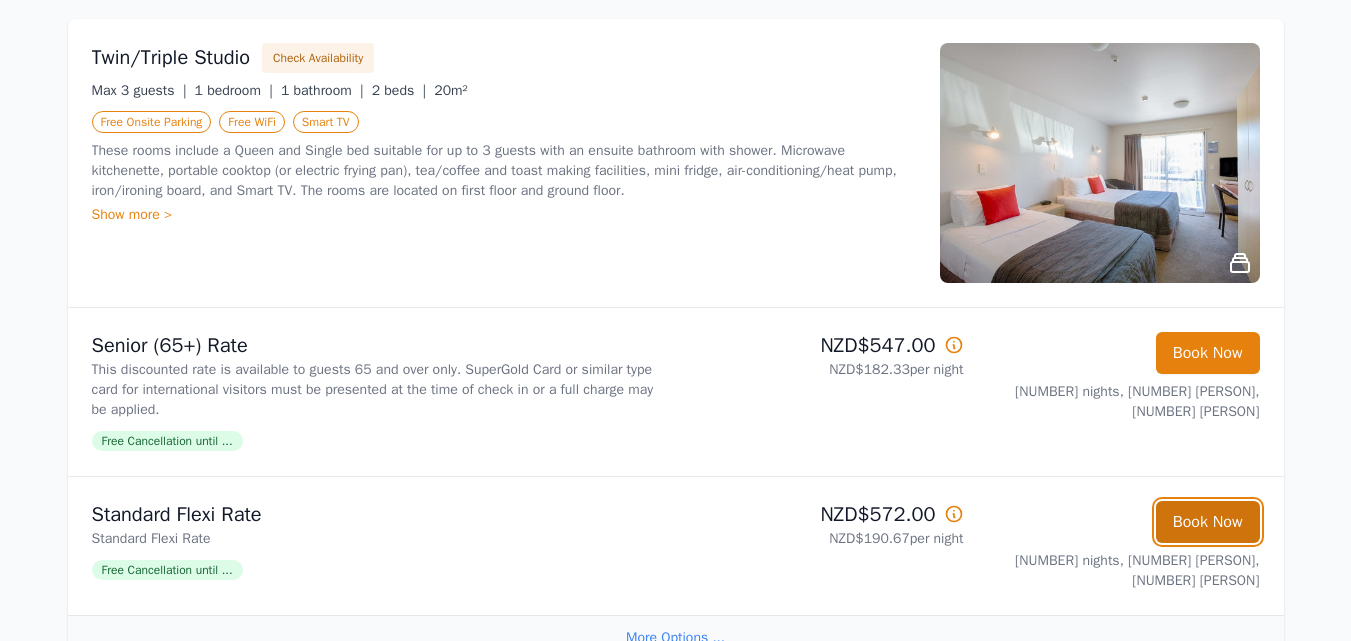 click on "Book Now" at bounding box center (1208, 522) 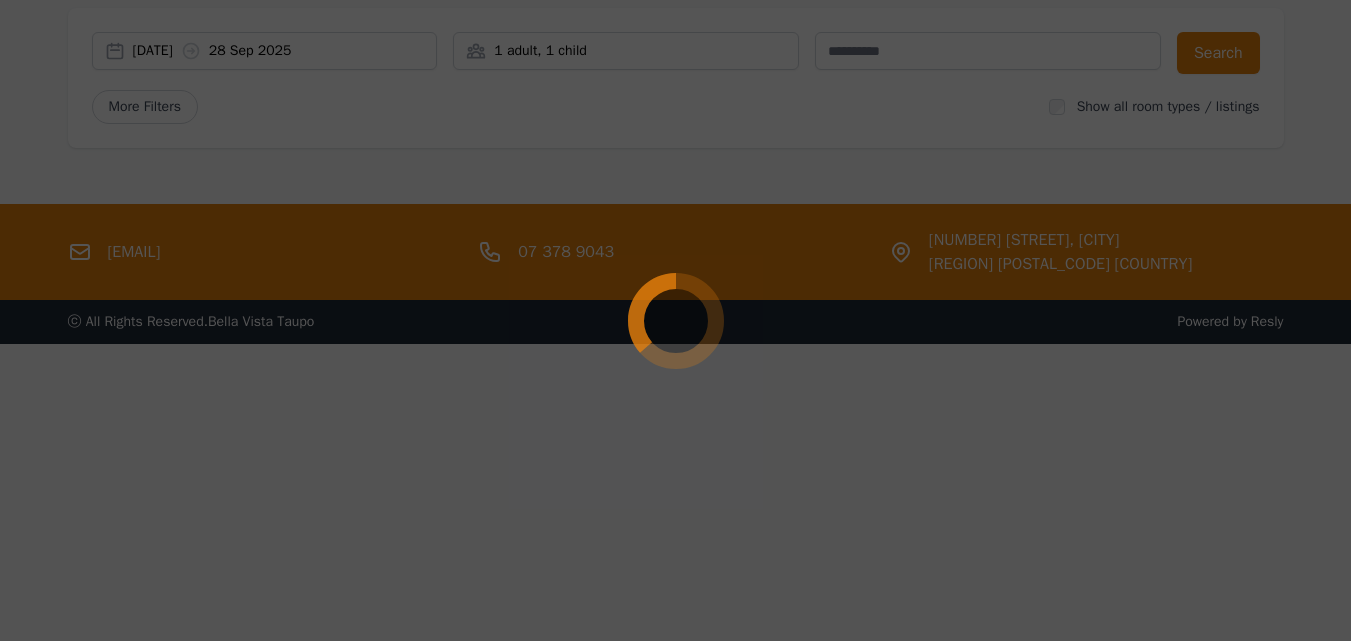 scroll, scrollTop: 96, scrollLeft: 0, axis: vertical 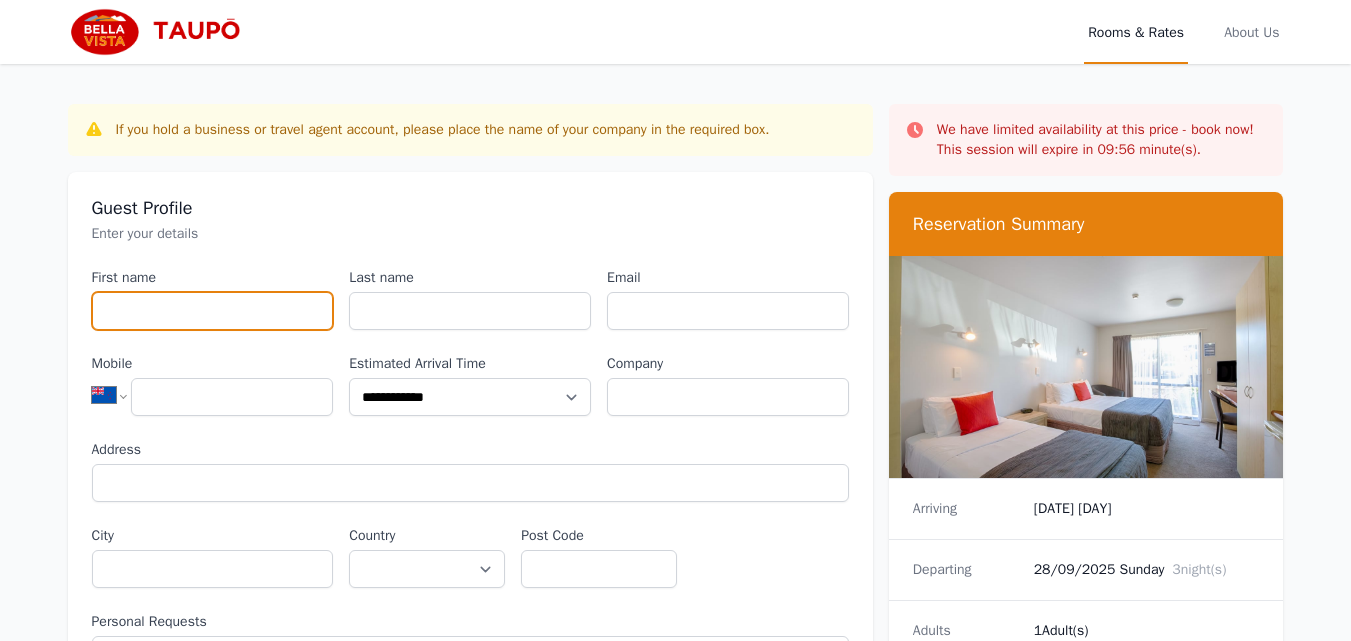 click on "First name" at bounding box center [213, 311] 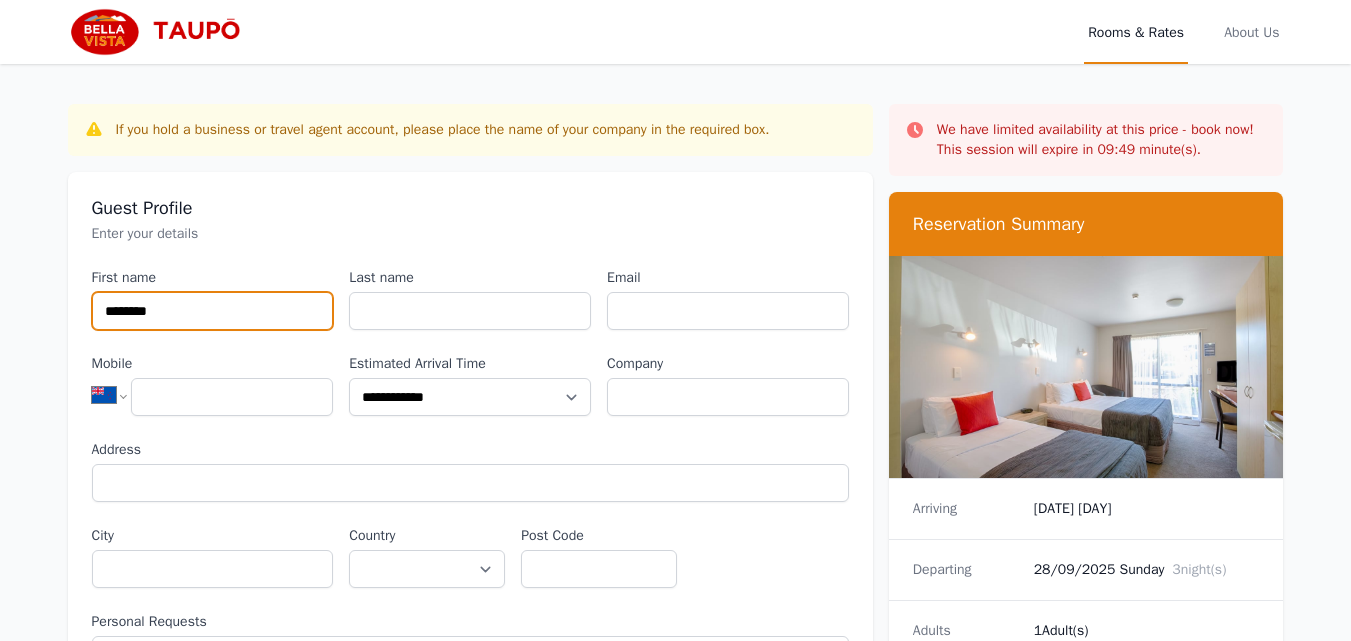 type on "********" 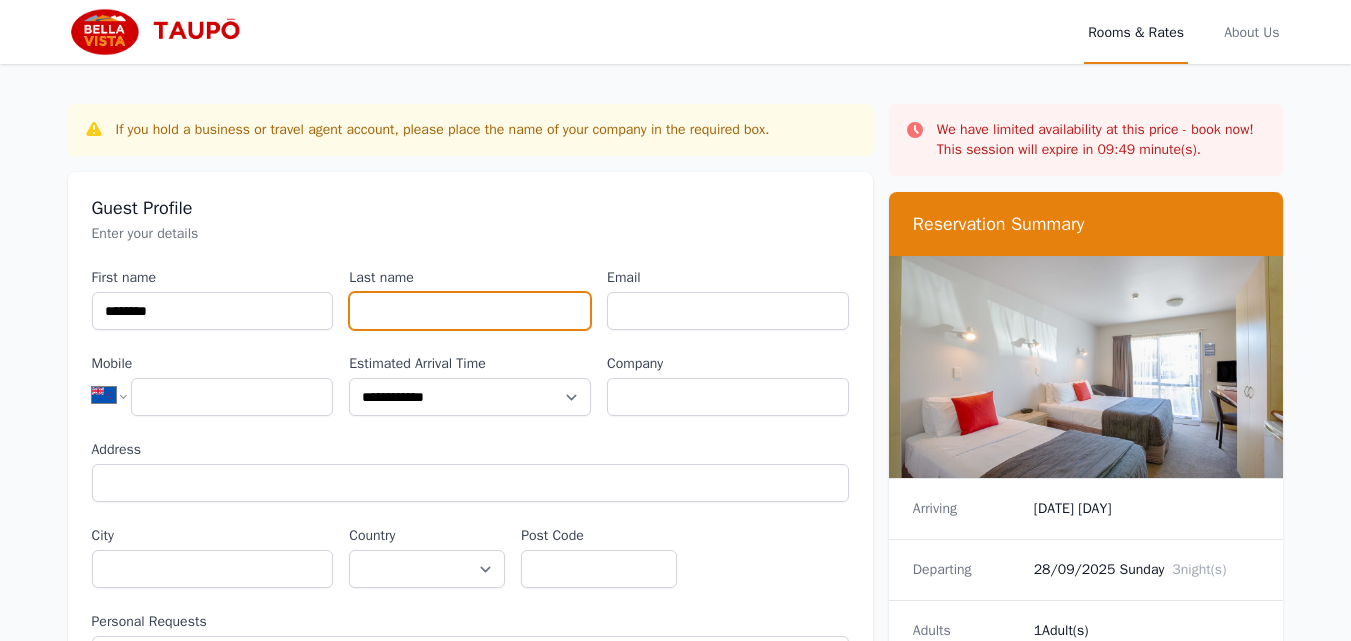 click on "Last name" at bounding box center (470, 311) 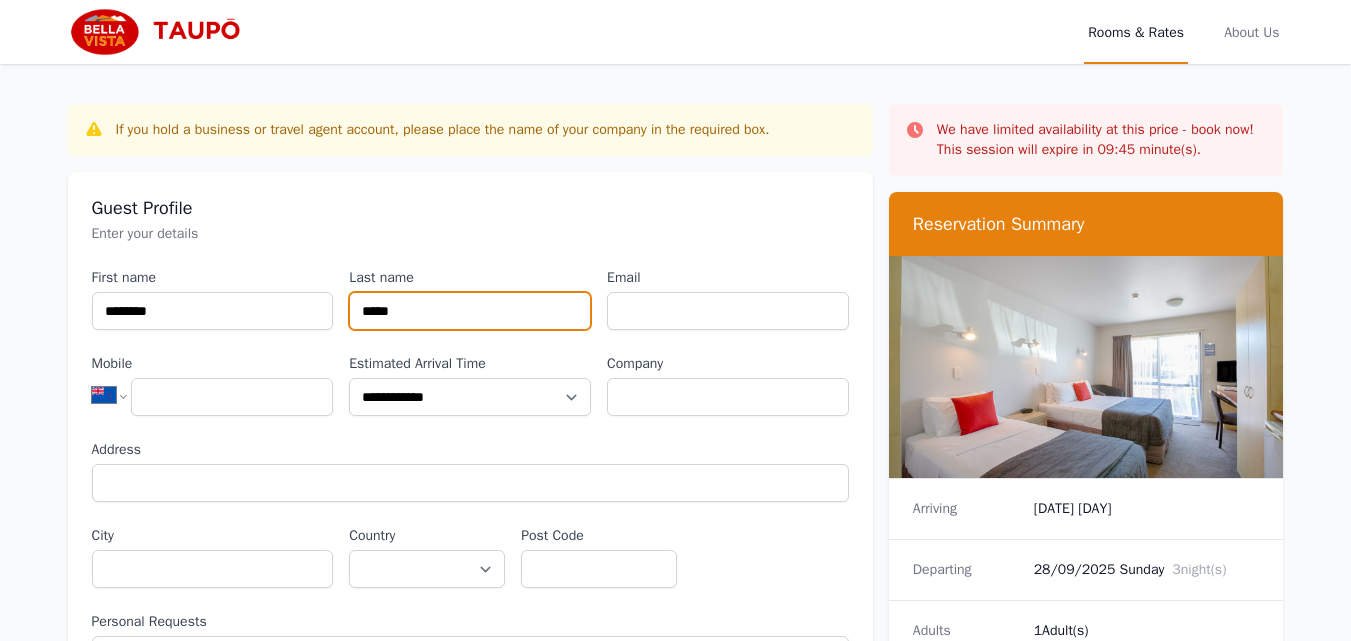 type on "*****" 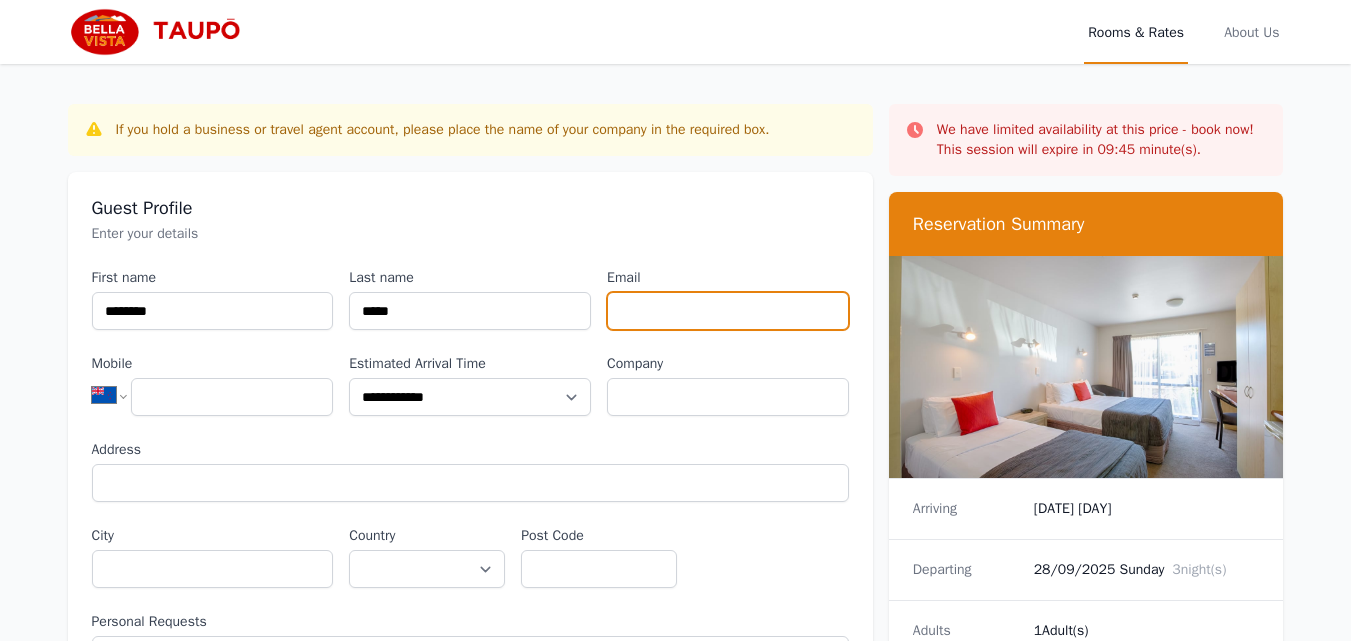 click on "Email" at bounding box center (728, 311) 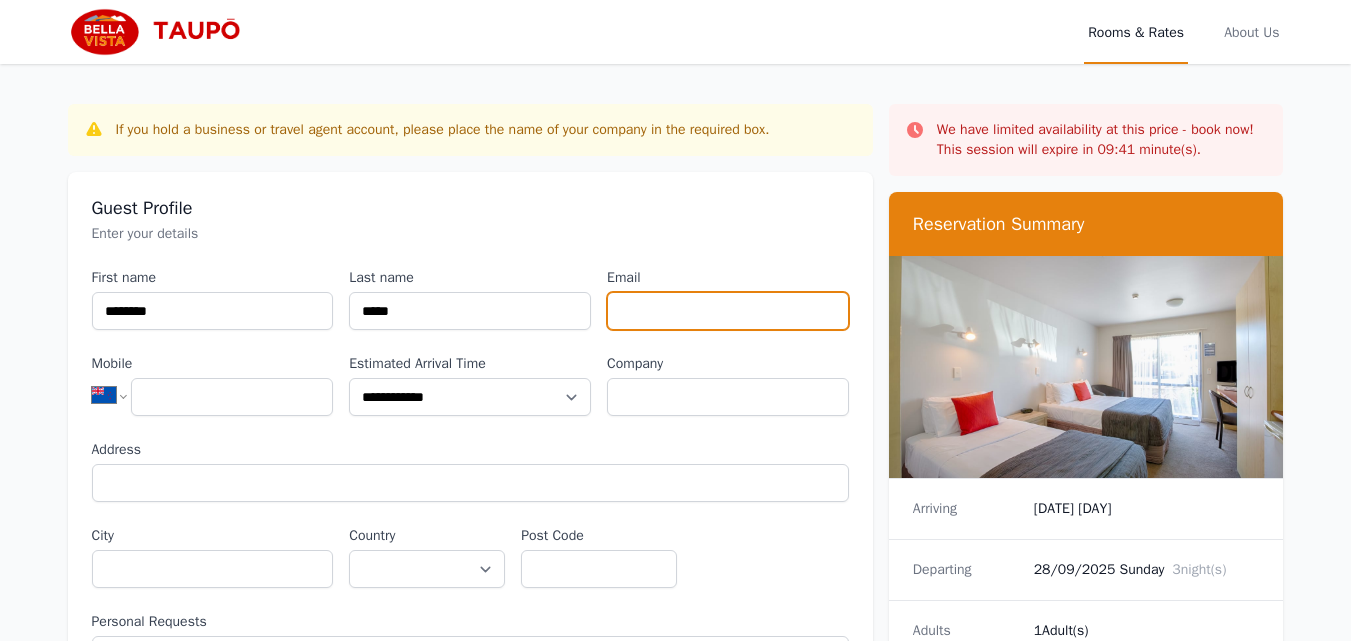 type on "**********" 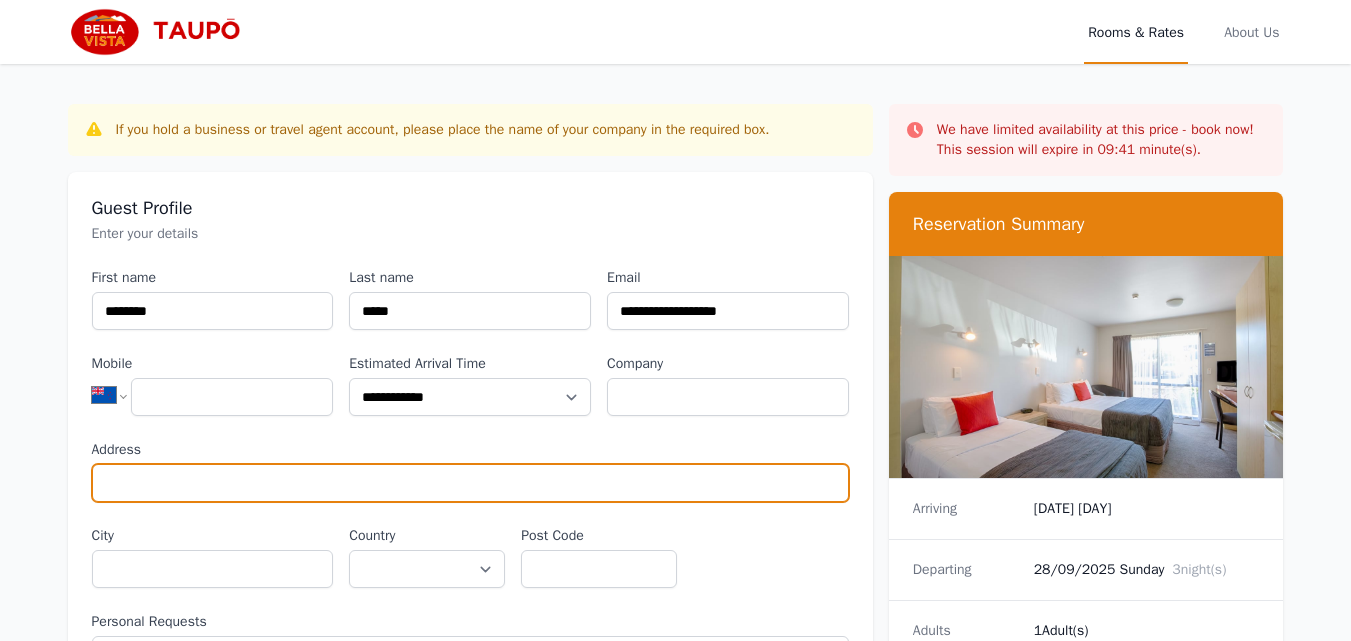 type on "**********" 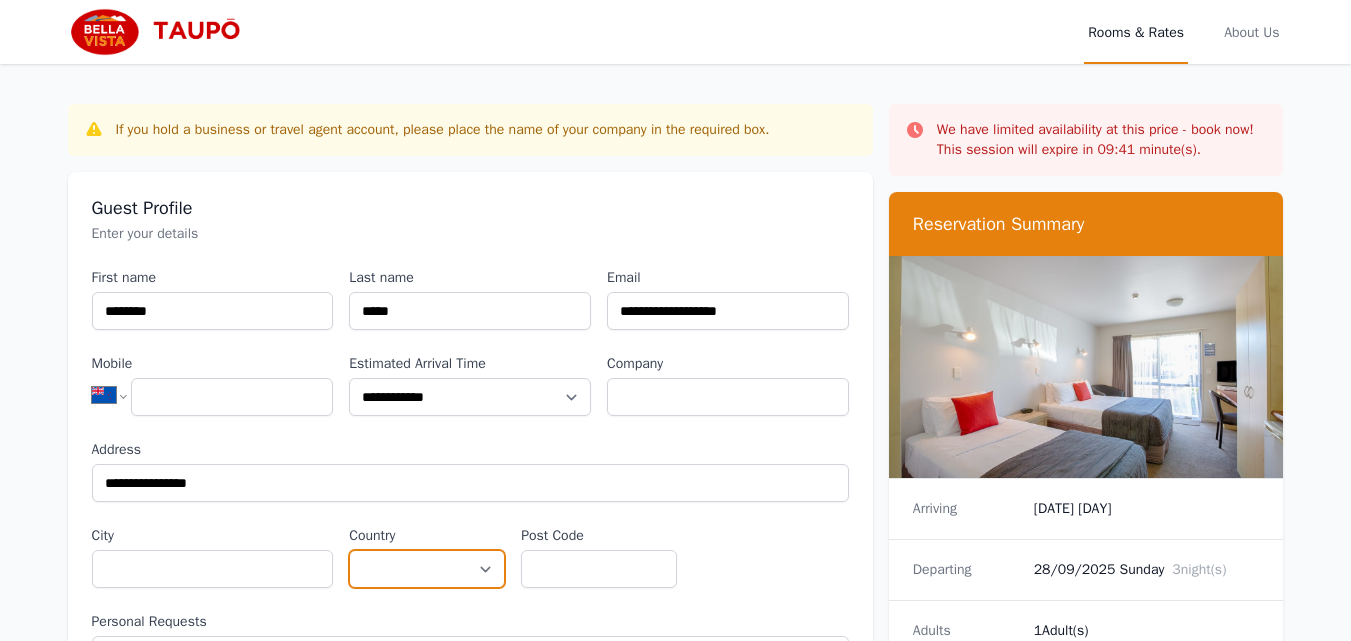 select on "**********" 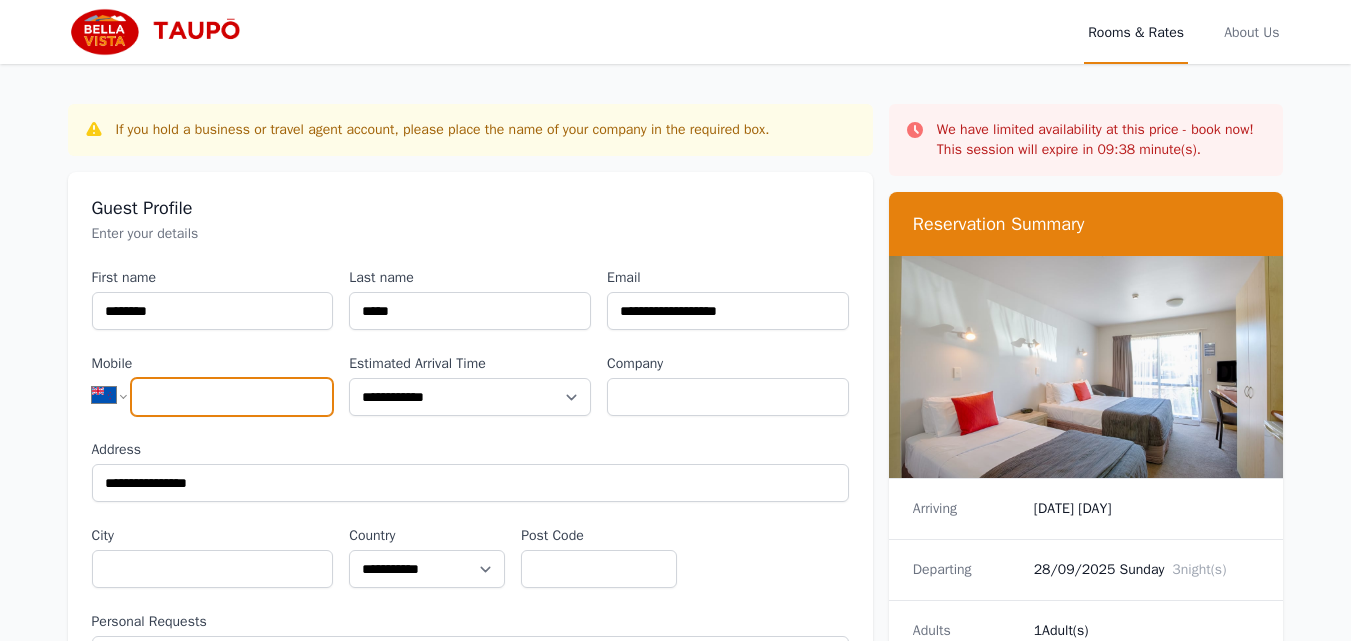 click on "Mobile" at bounding box center (232, 397) 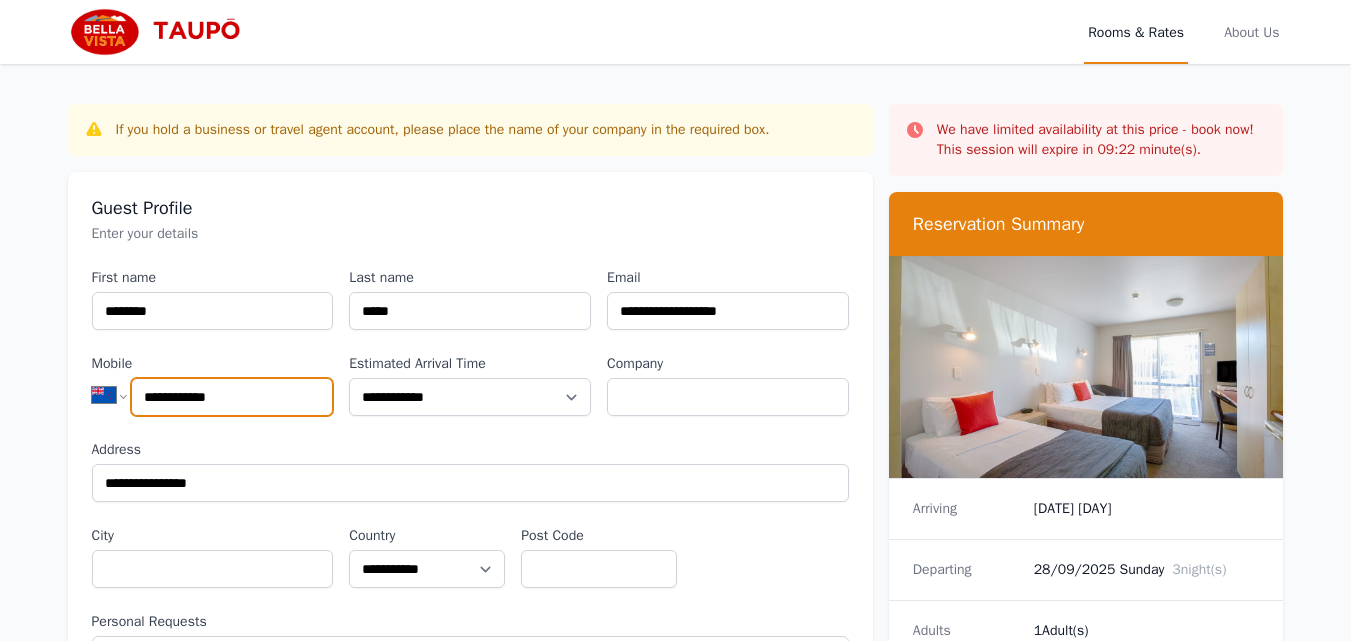 type on "**********" 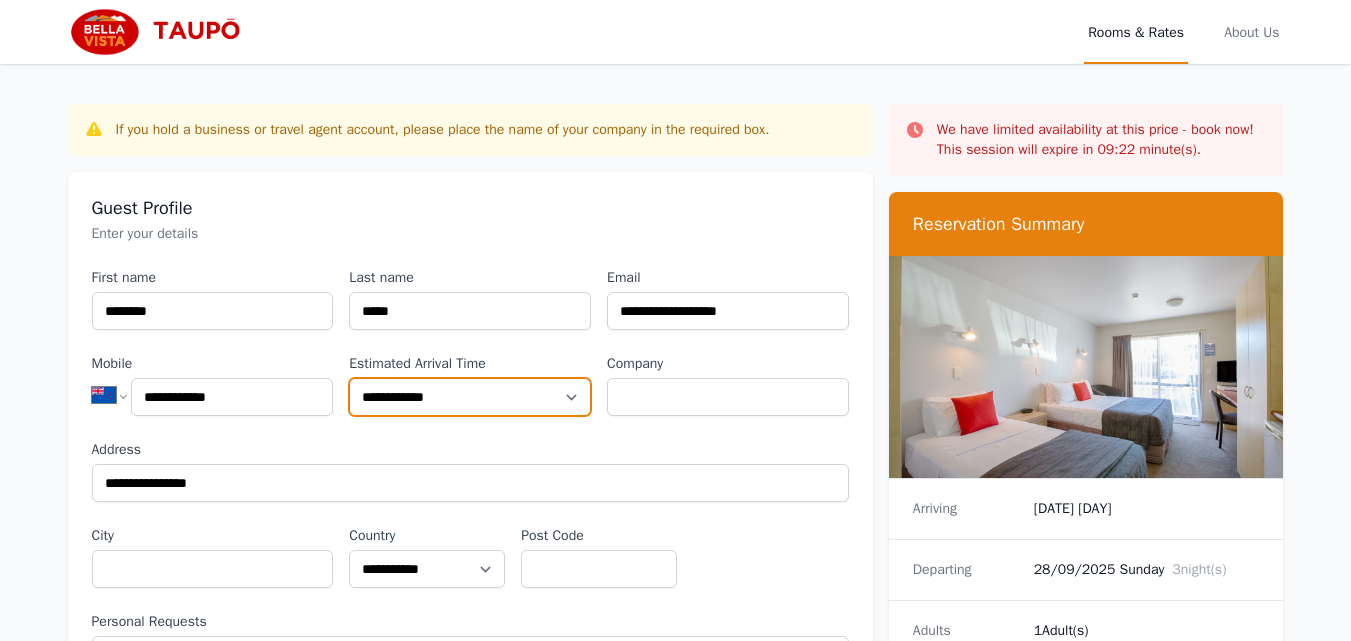 click on "**********" at bounding box center (470, 397) 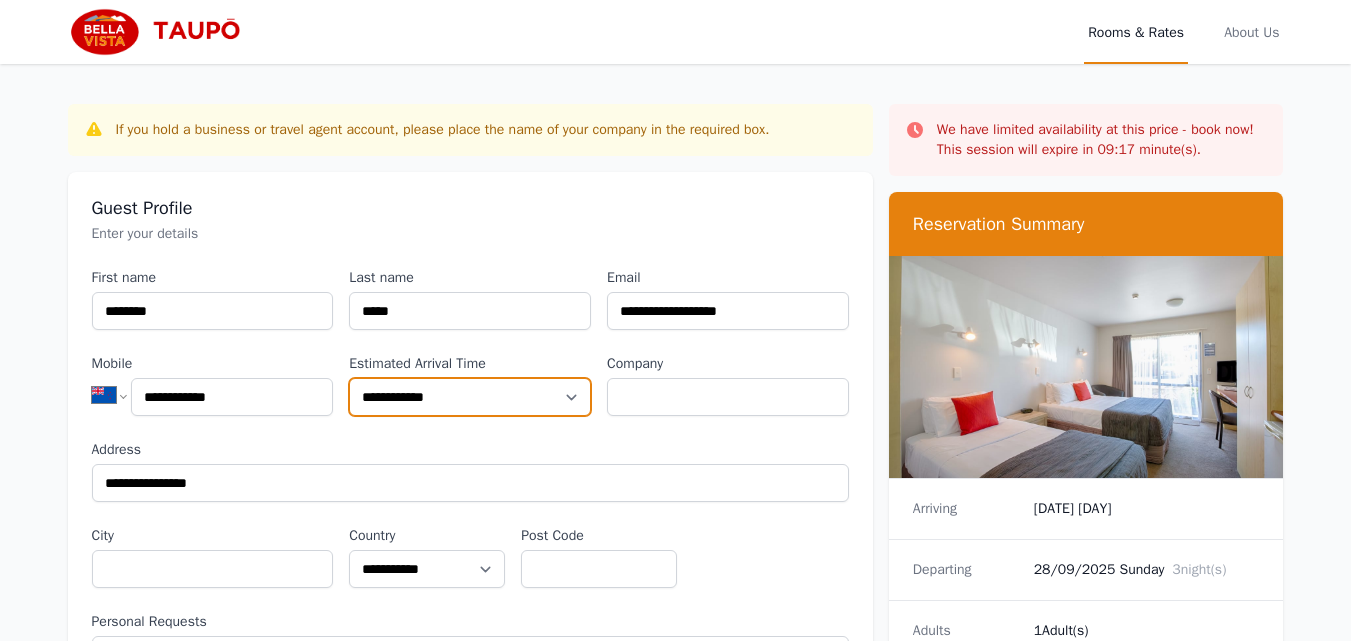 select on "**********" 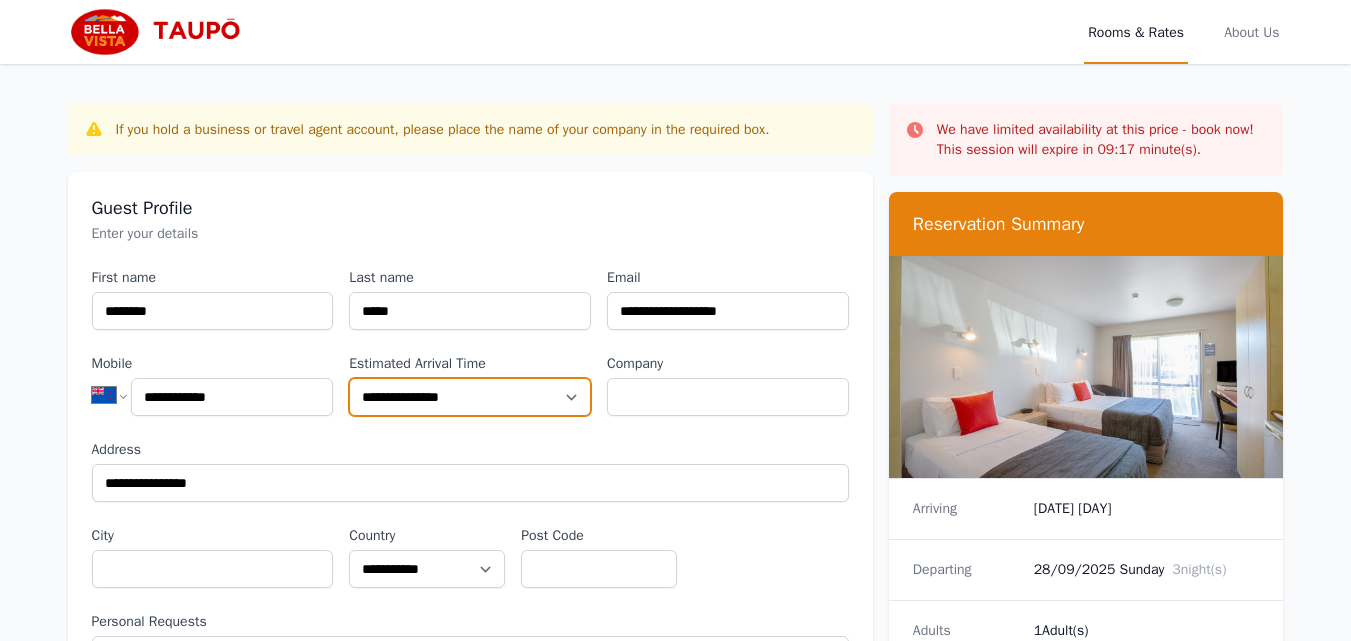click on "**********" at bounding box center [470, 397] 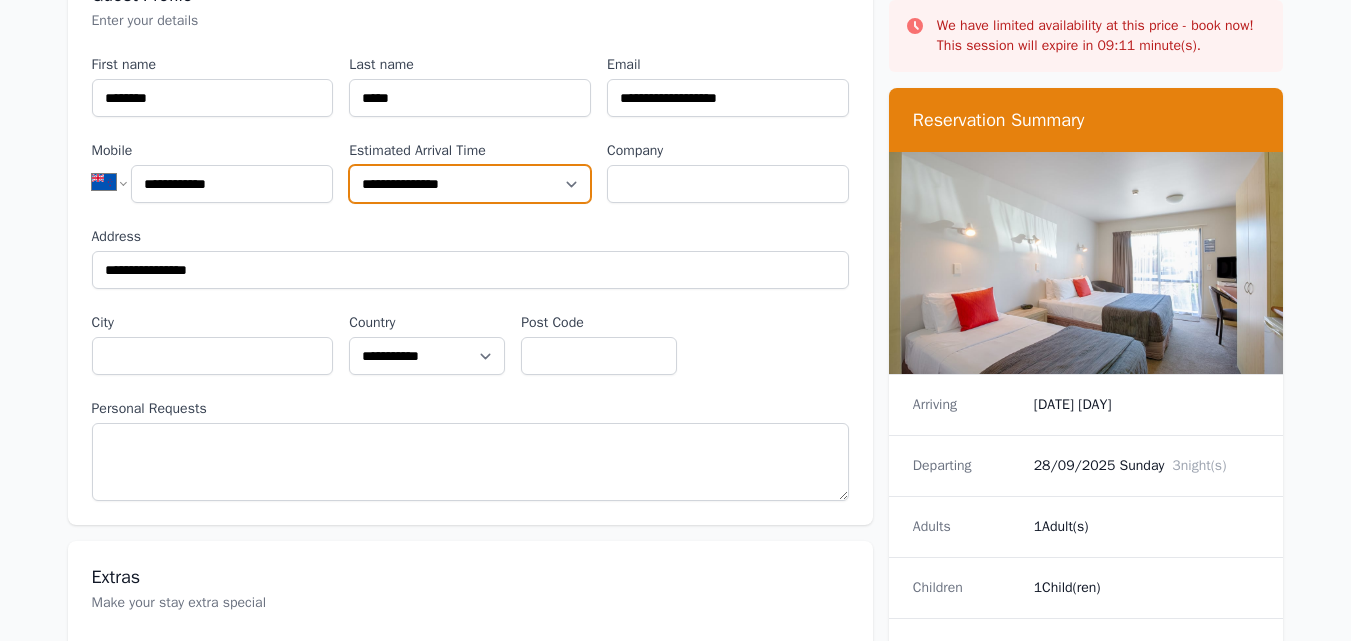 scroll, scrollTop: 293, scrollLeft: 0, axis: vertical 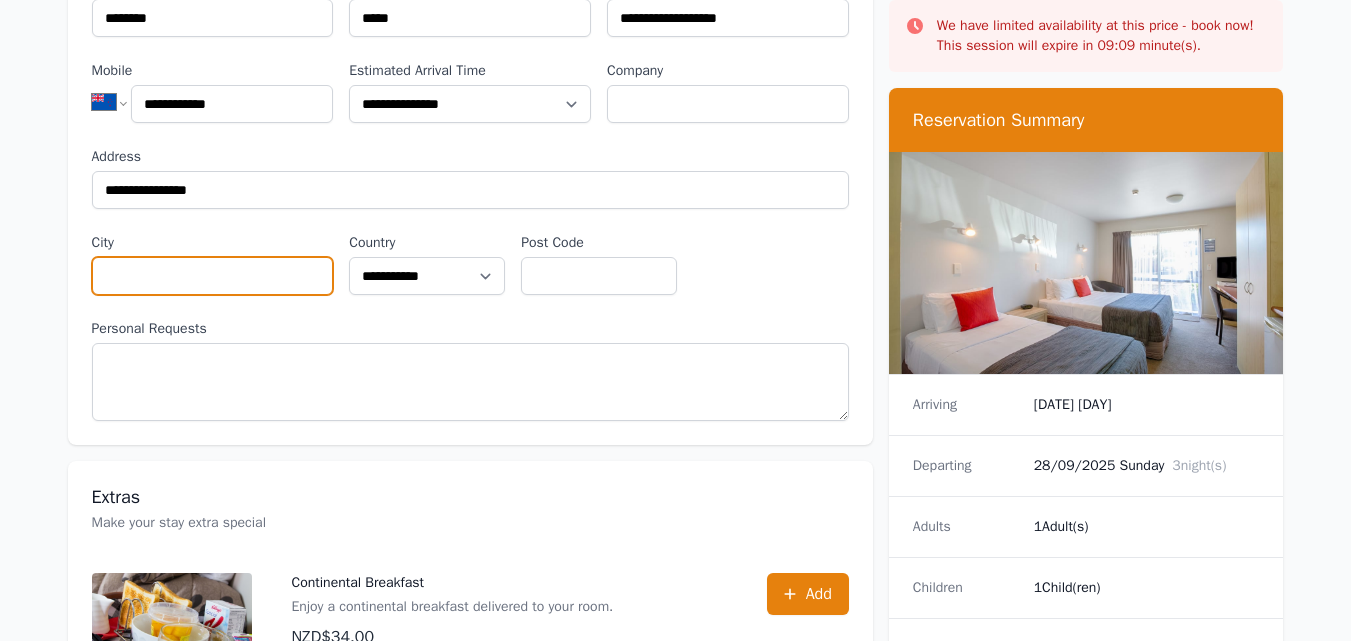click on "City" at bounding box center (213, 276) 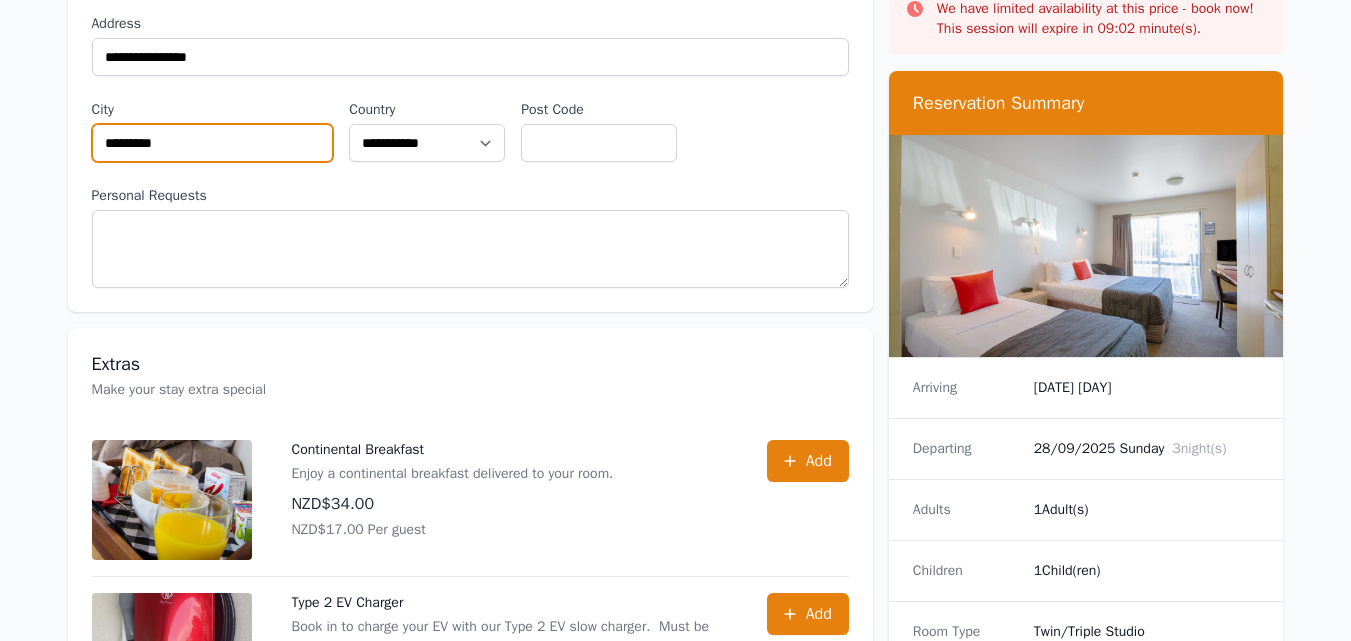 scroll, scrollTop: 493, scrollLeft: 0, axis: vertical 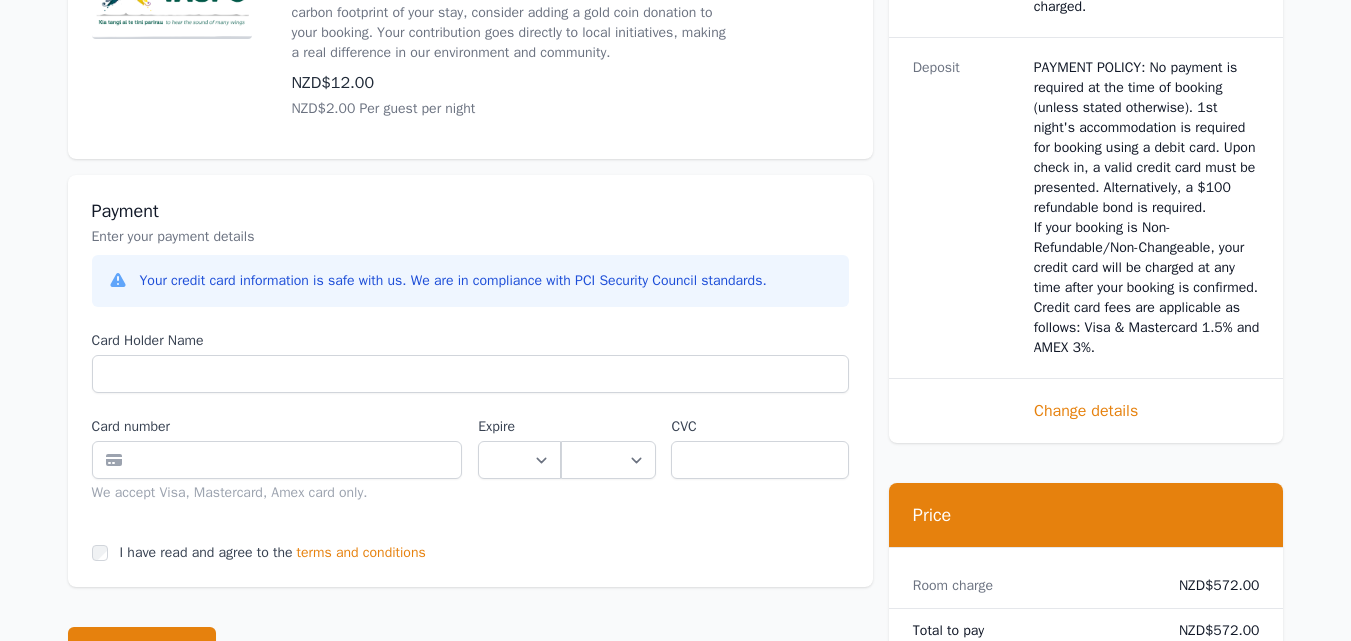 type on "*********" 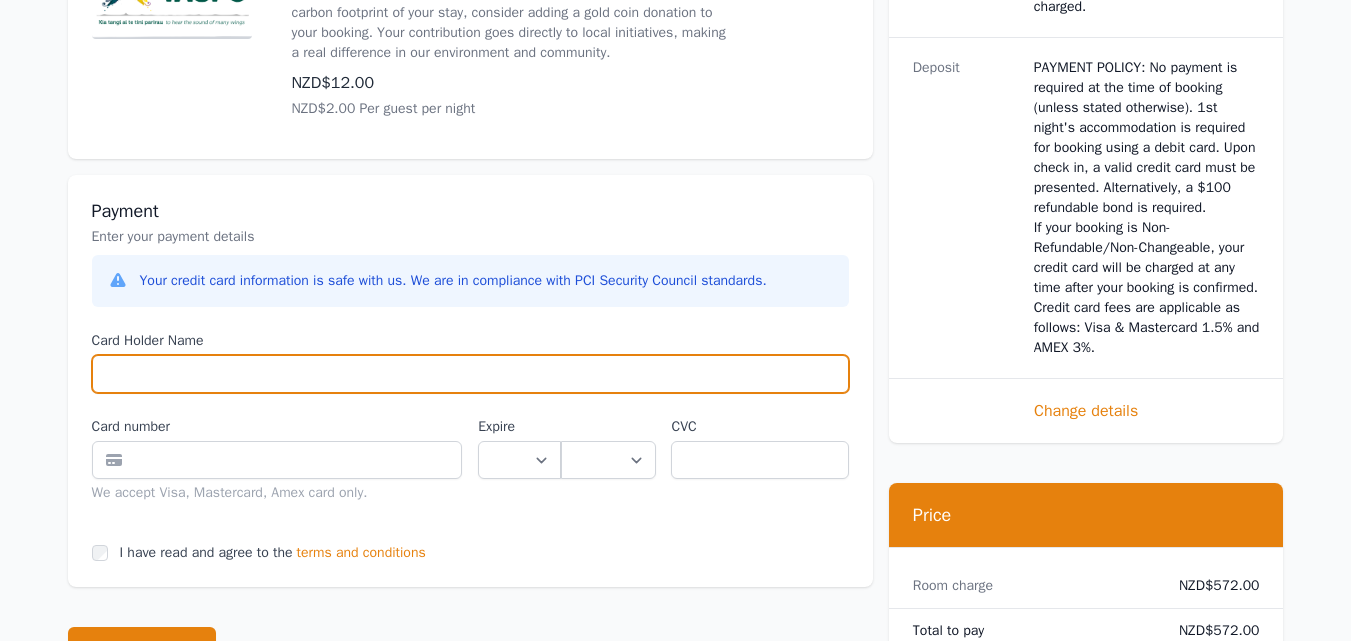 click on "Card Holder Name" at bounding box center [470, 374] 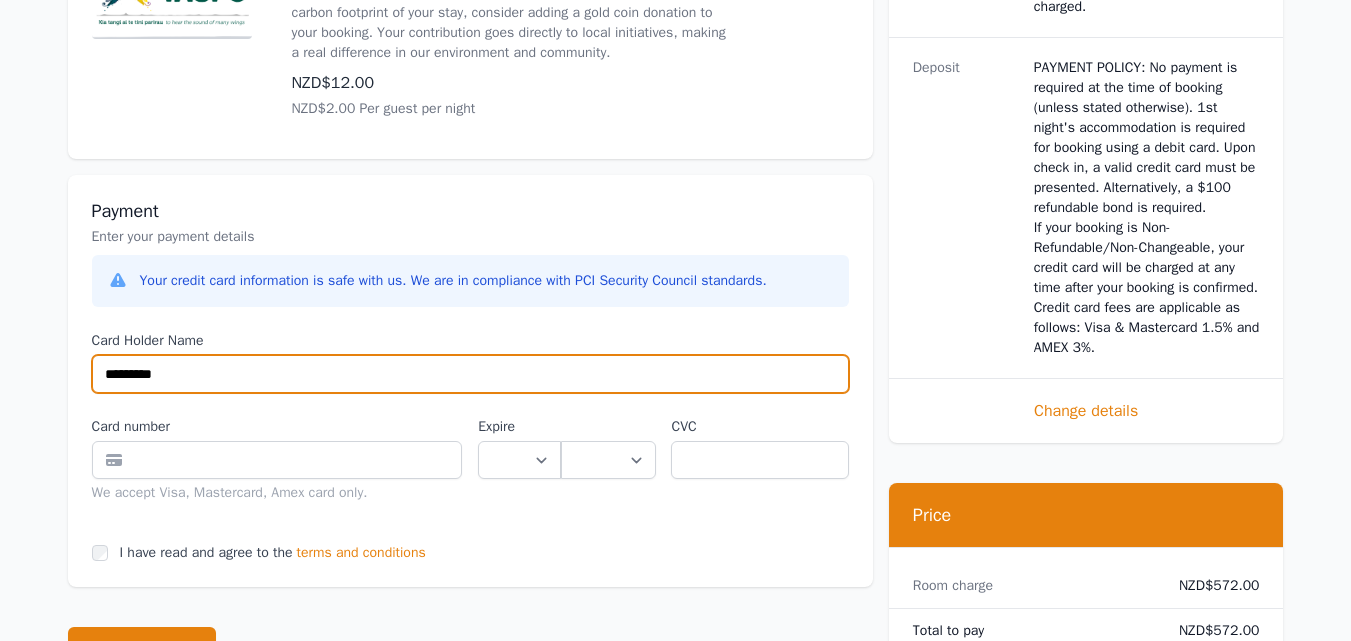 type on "*********" 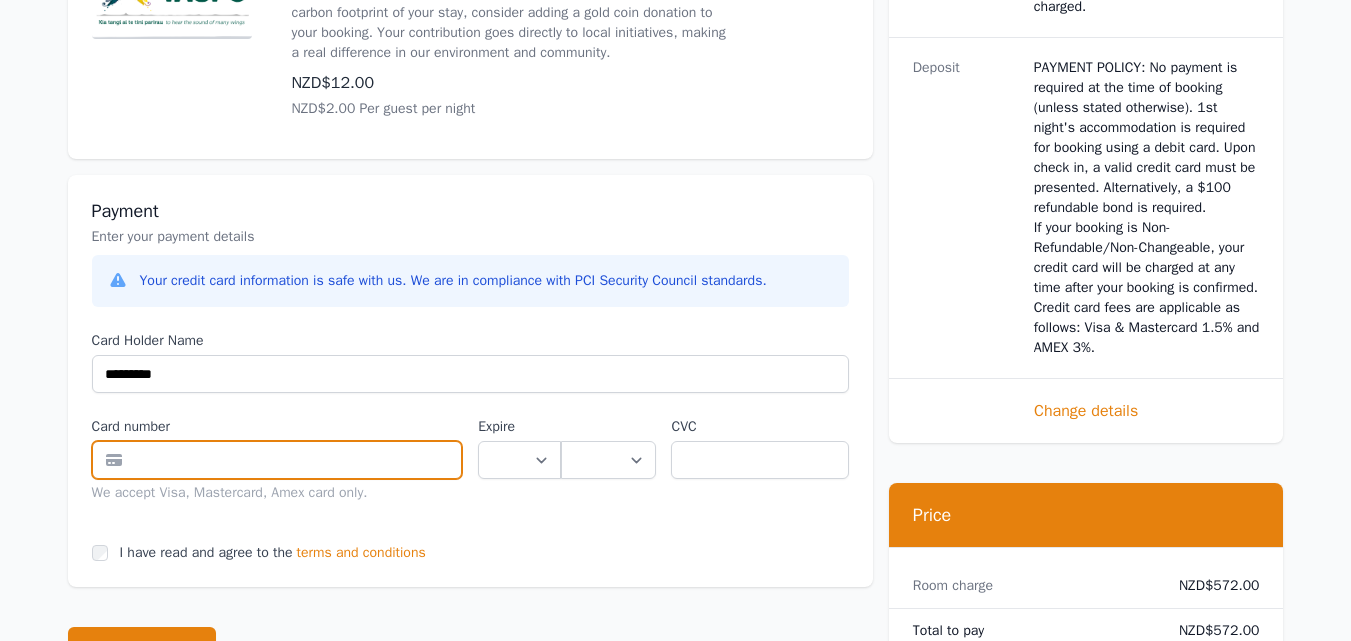 click at bounding box center (277, 460) 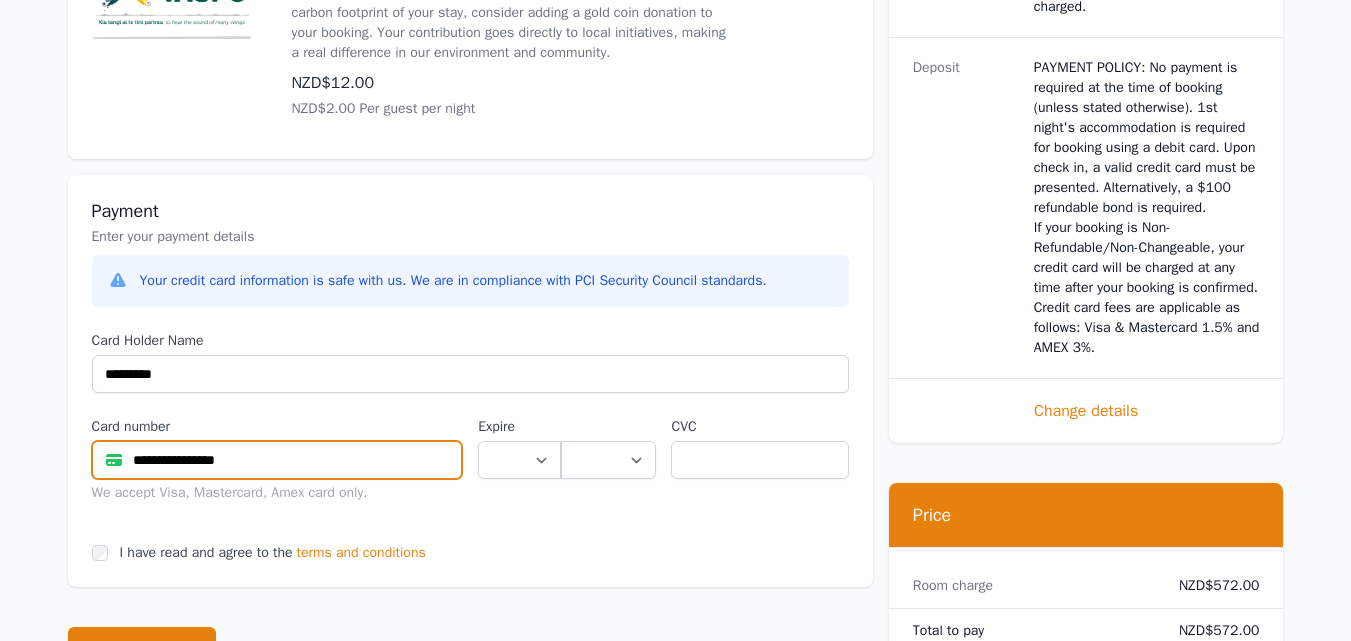 type on "**********" 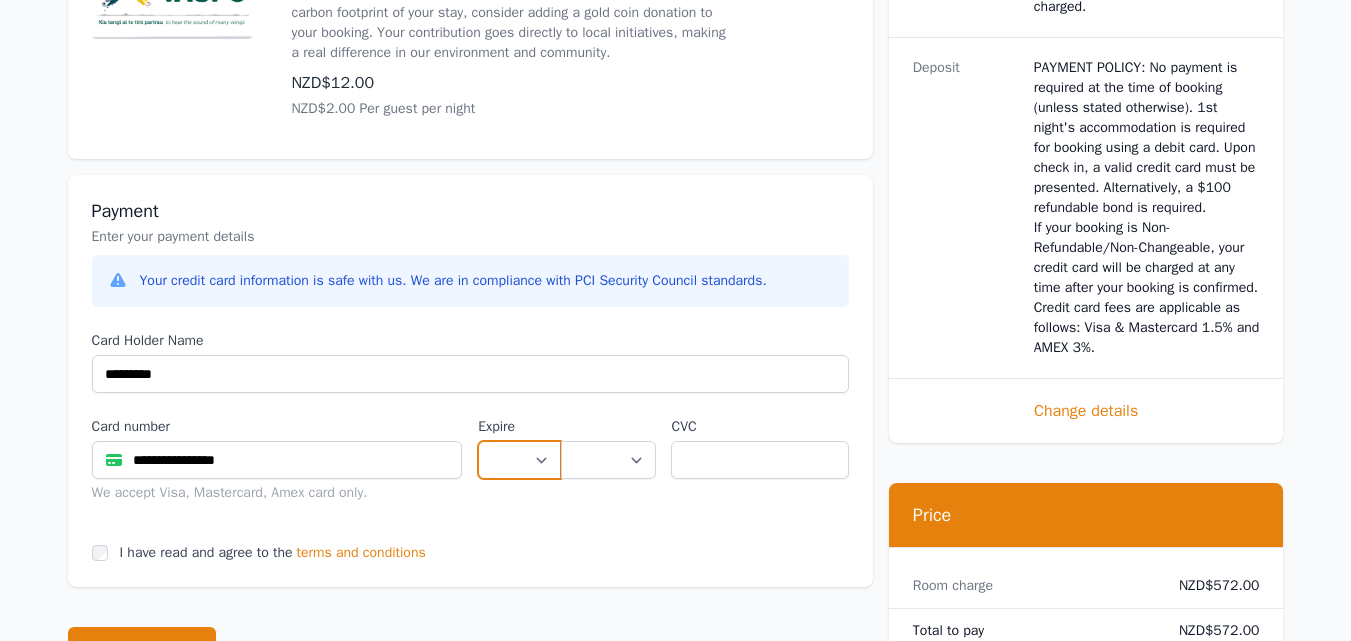 click on "** ** ** ** ** ** ** ** ** ** ** **" at bounding box center [519, 460] 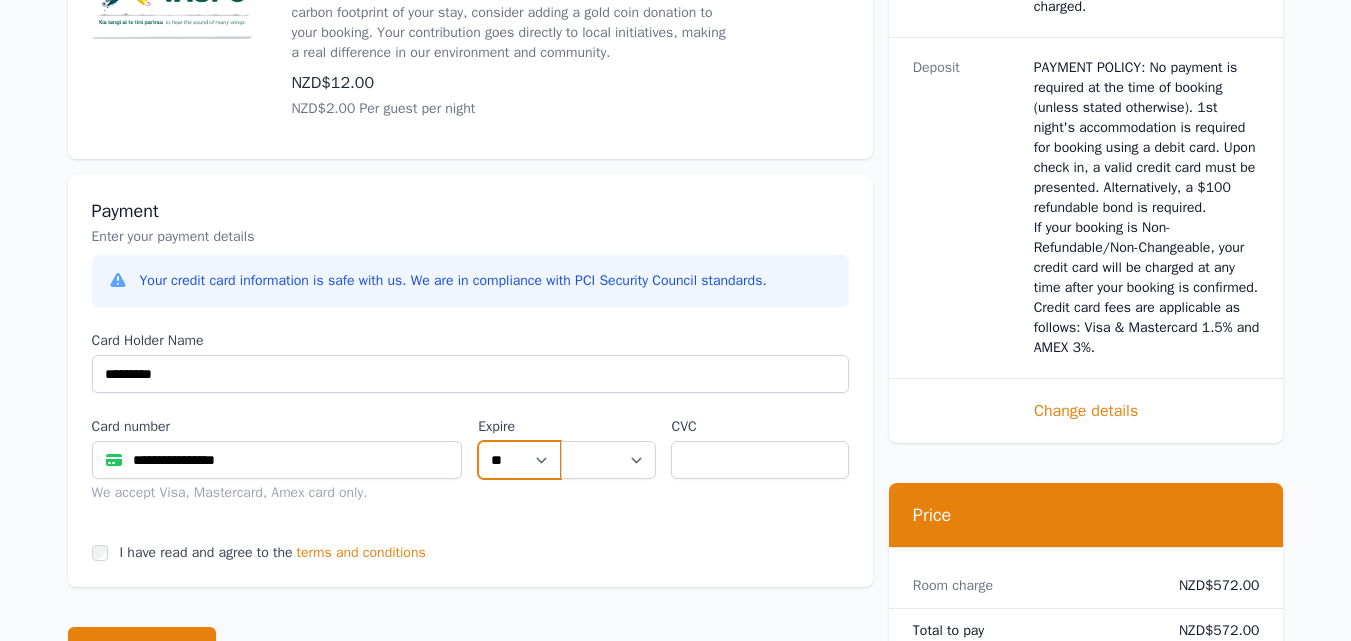 click on "** ** ** ** ** ** ** ** ** ** ** **" at bounding box center [519, 460] 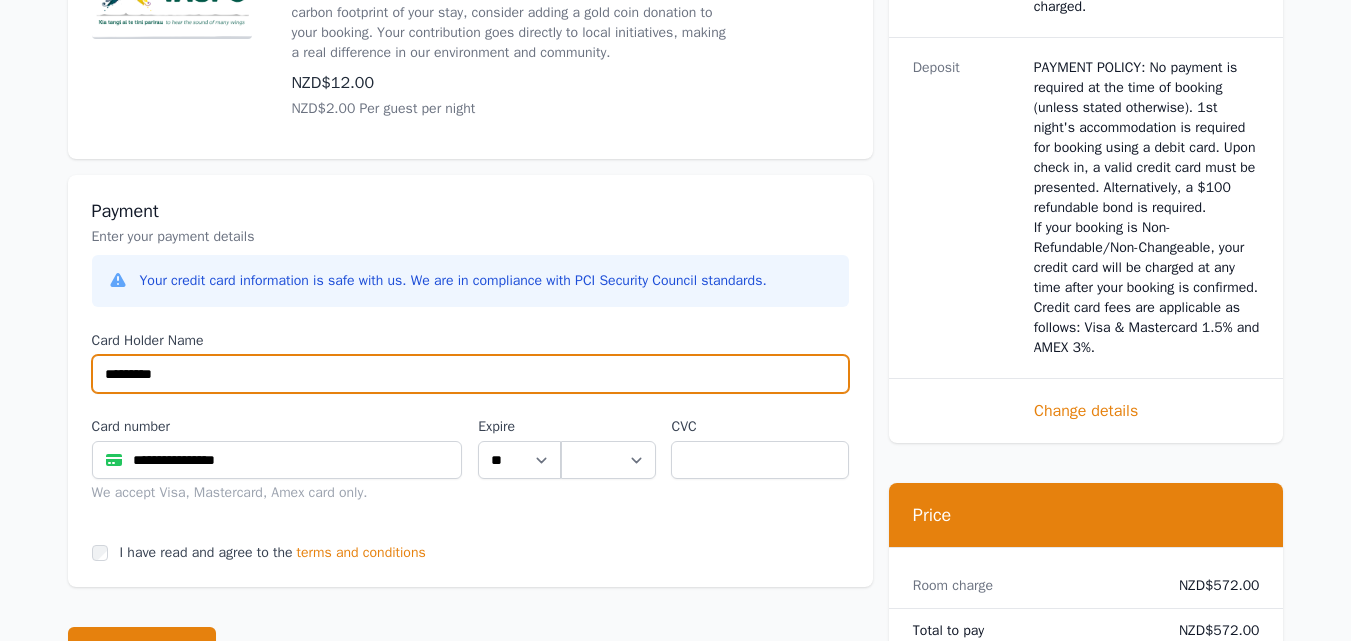 click on "*********" at bounding box center [470, 374] 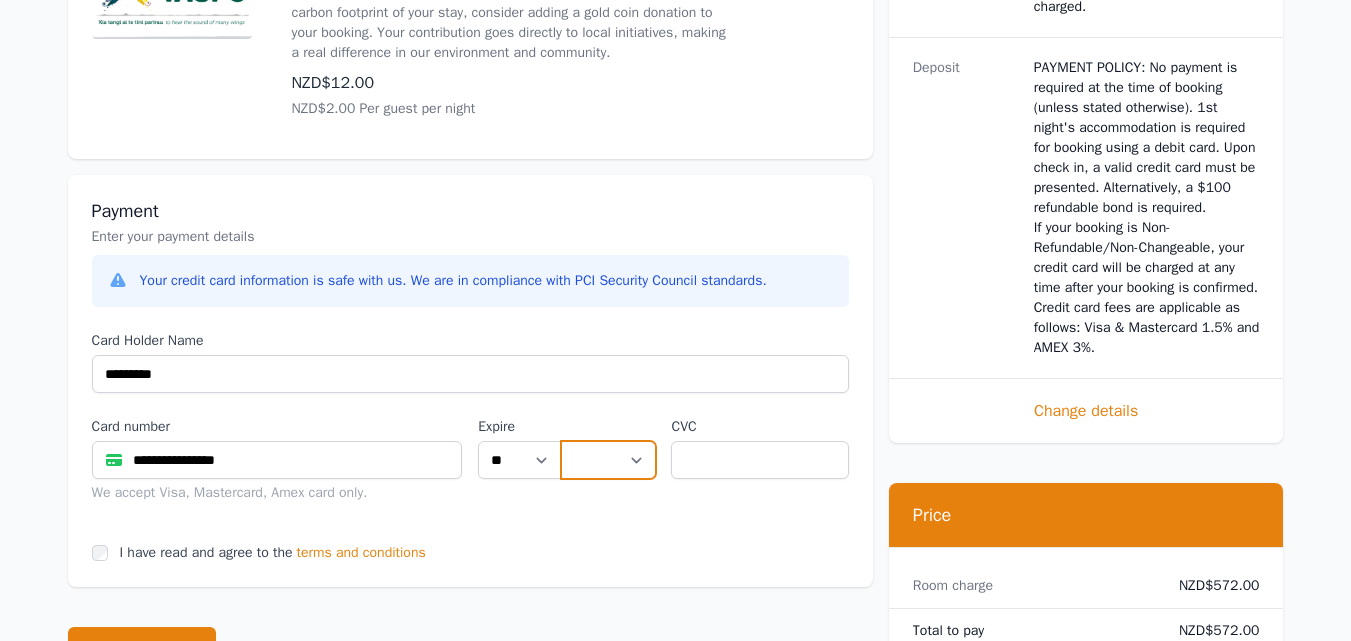 click on "**** **** **** **** **** **** **** **** ****" at bounding box center (608, 460) 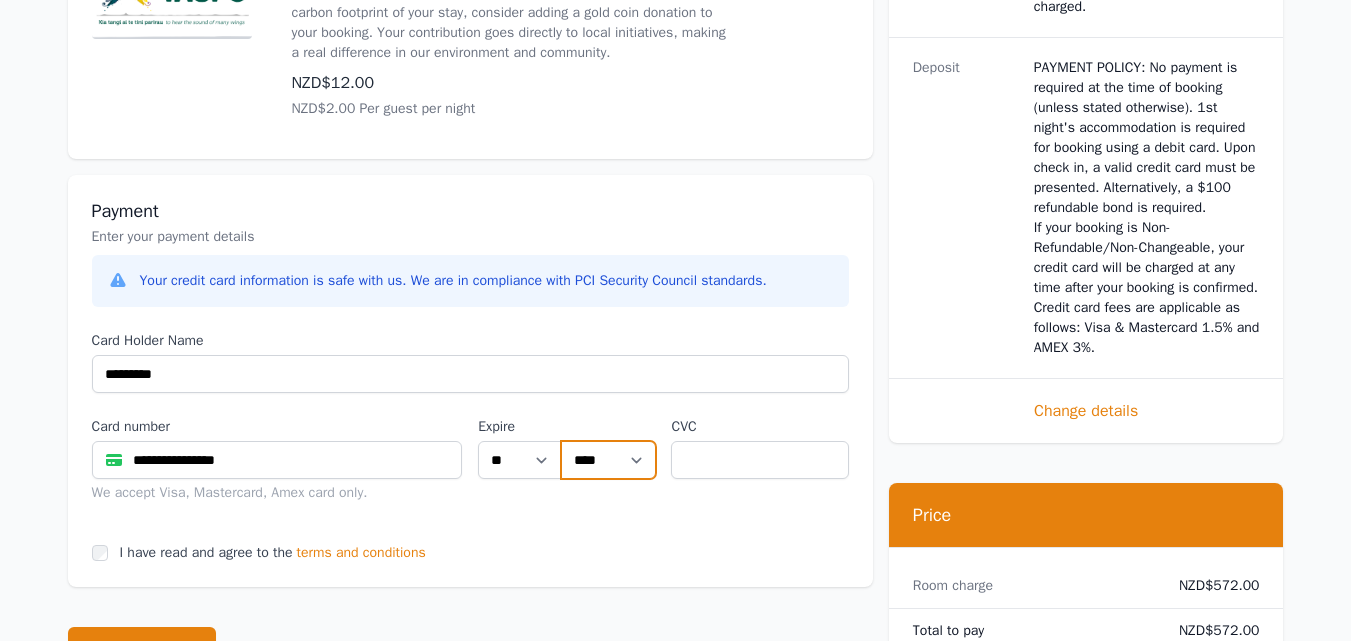 click on "**** **** **** **** **** **** **** **** ****" at bounding box center (608, 460) 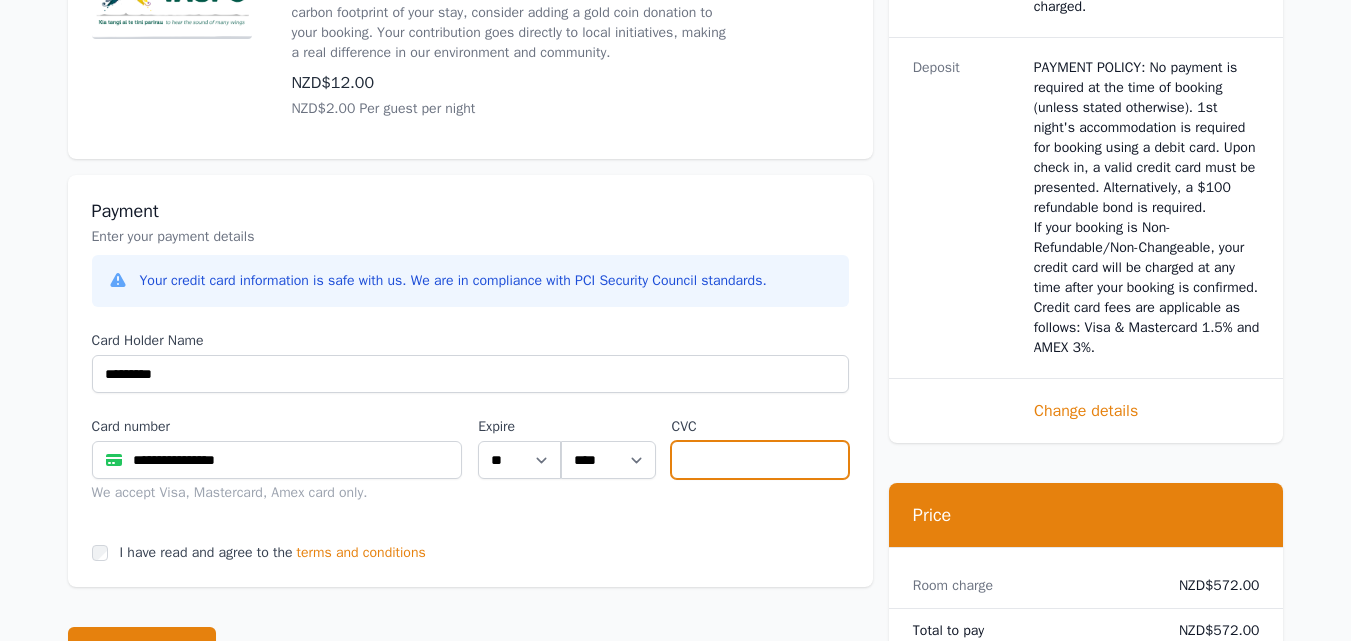 click at bounding box center [759, 460] 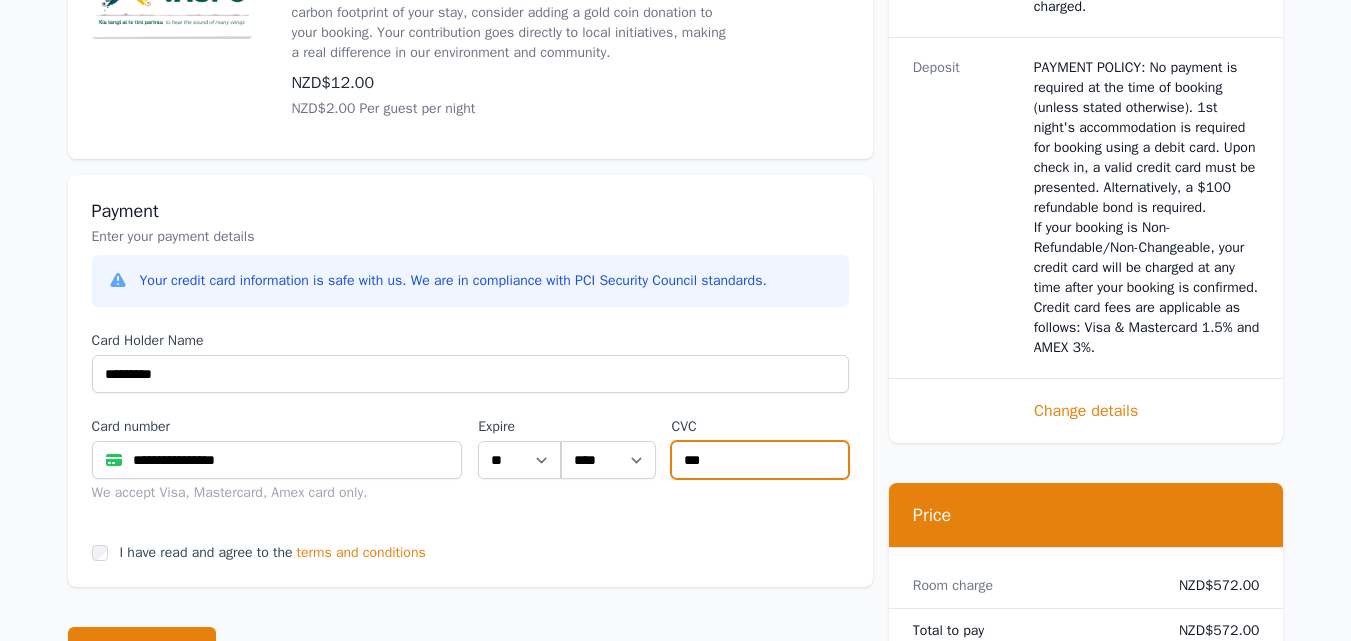 type on "***" 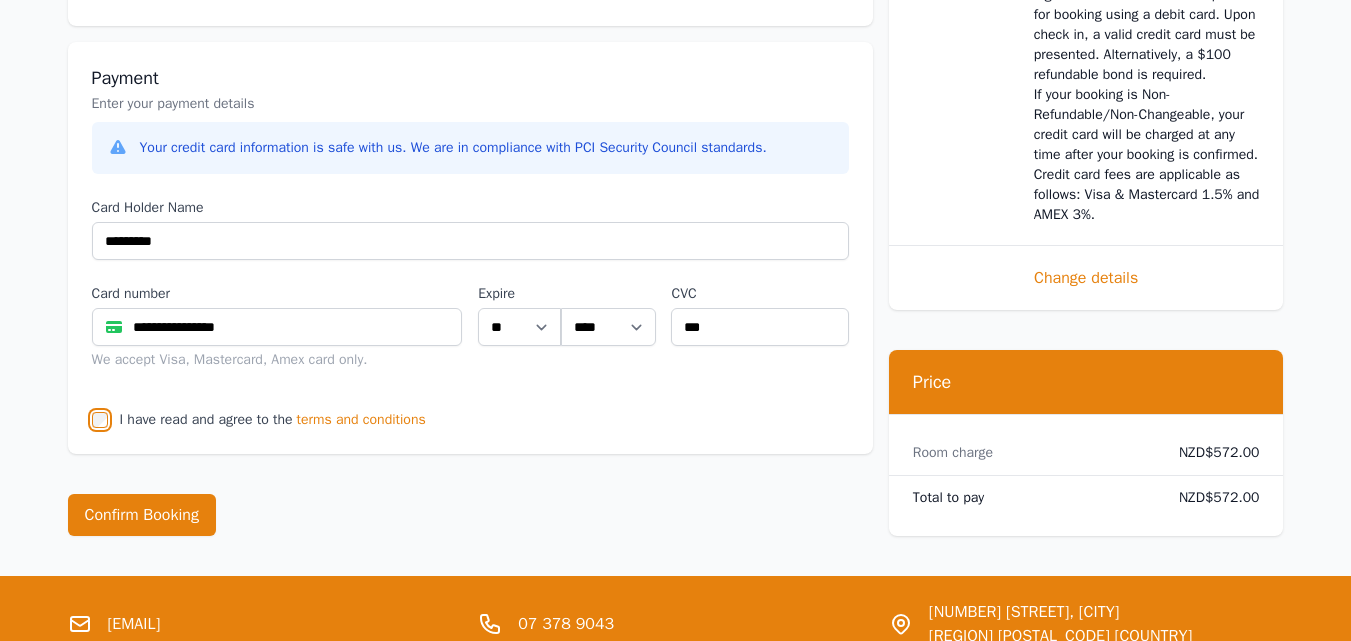 scroll, scrollTop: 1452, scrollLeft: 0, axis: vertical 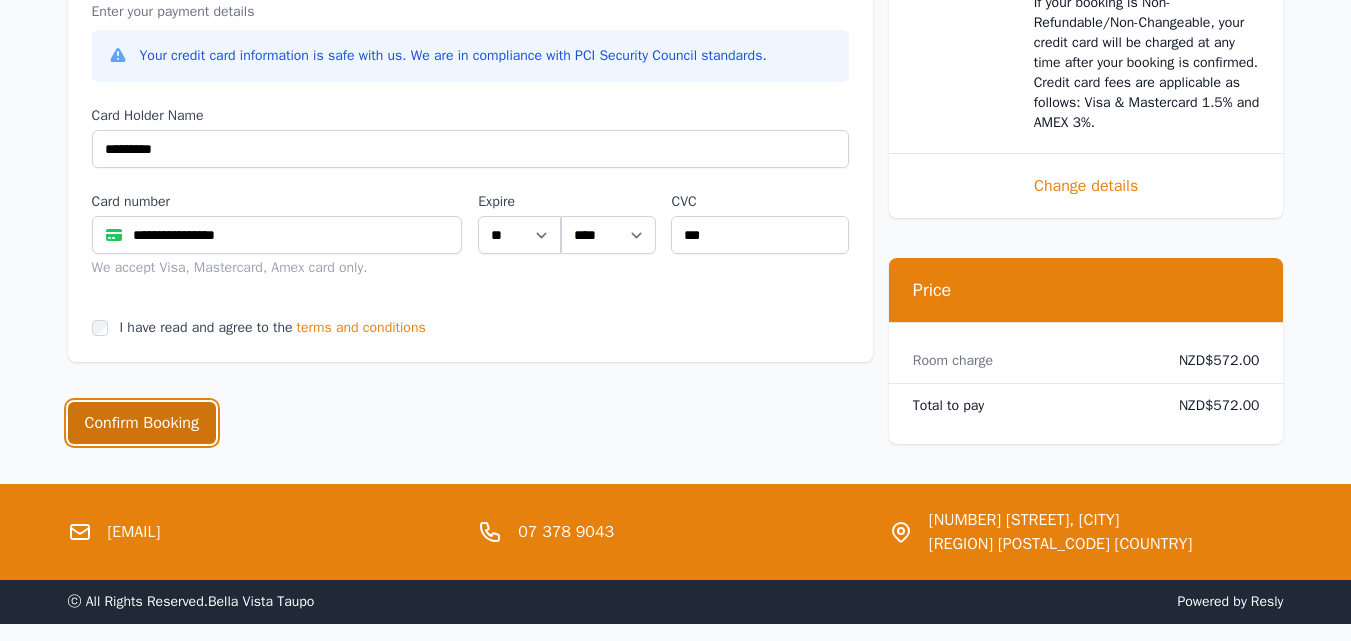 click on "Confirm Booking" at bounding box center [142, 423] 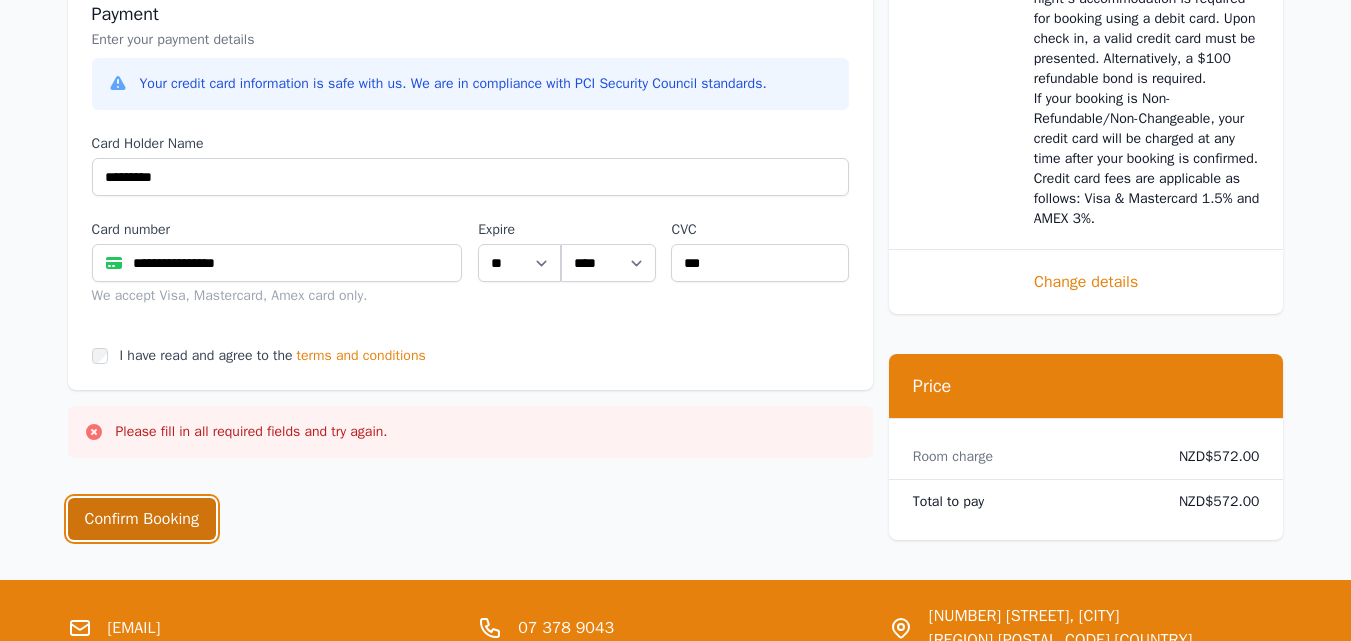 scroll, scrollTop: 1506, scrollLeft: 0, axis: vertical 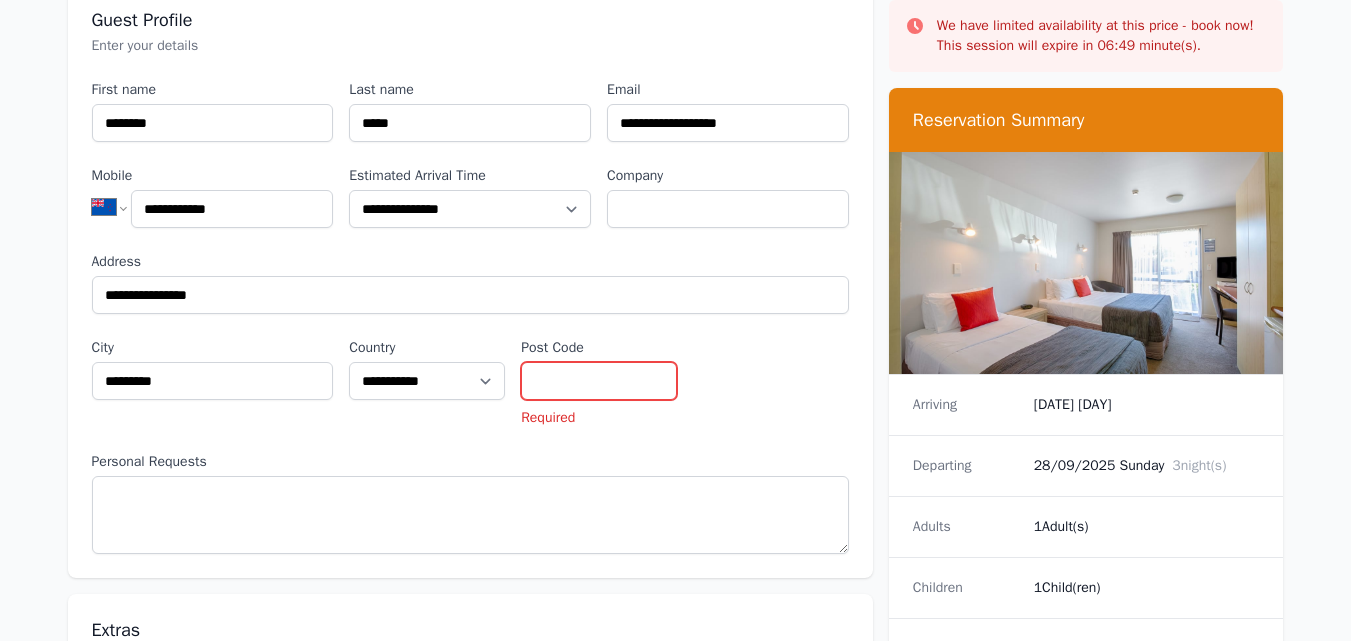 click on "Post Code" at bounding box center [599, 381] 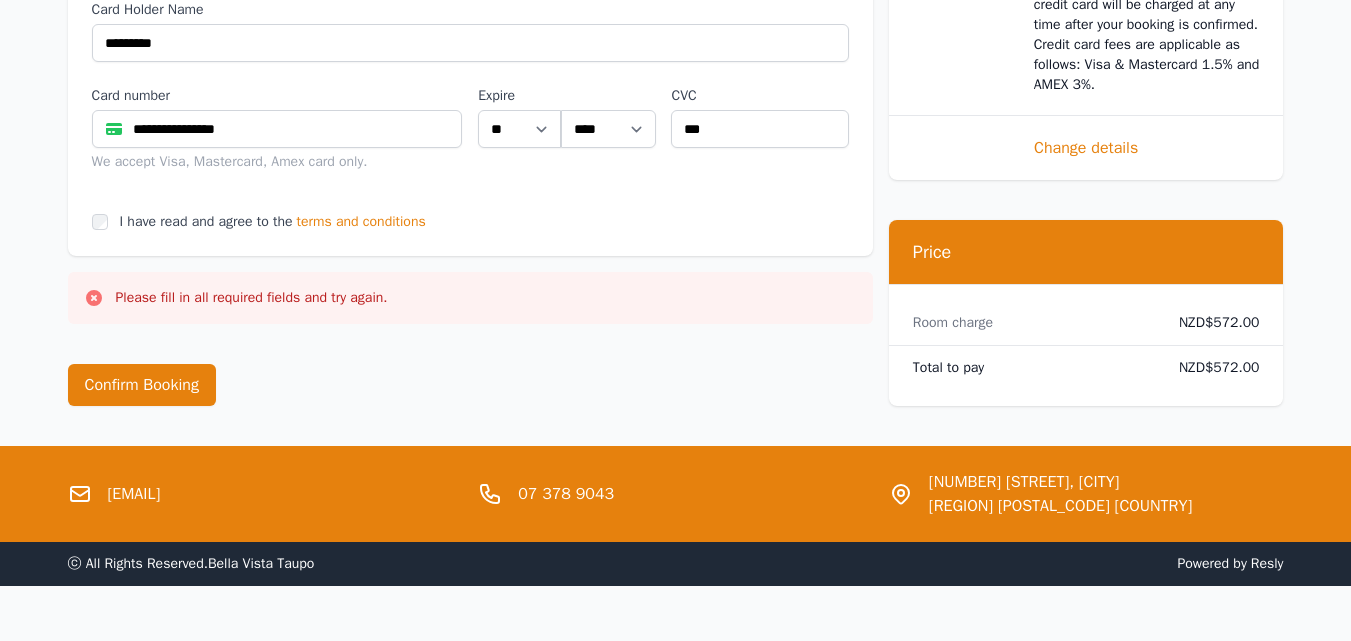 scroll, scrollTop: 1653, scrollLeft: 0, axis: vertical 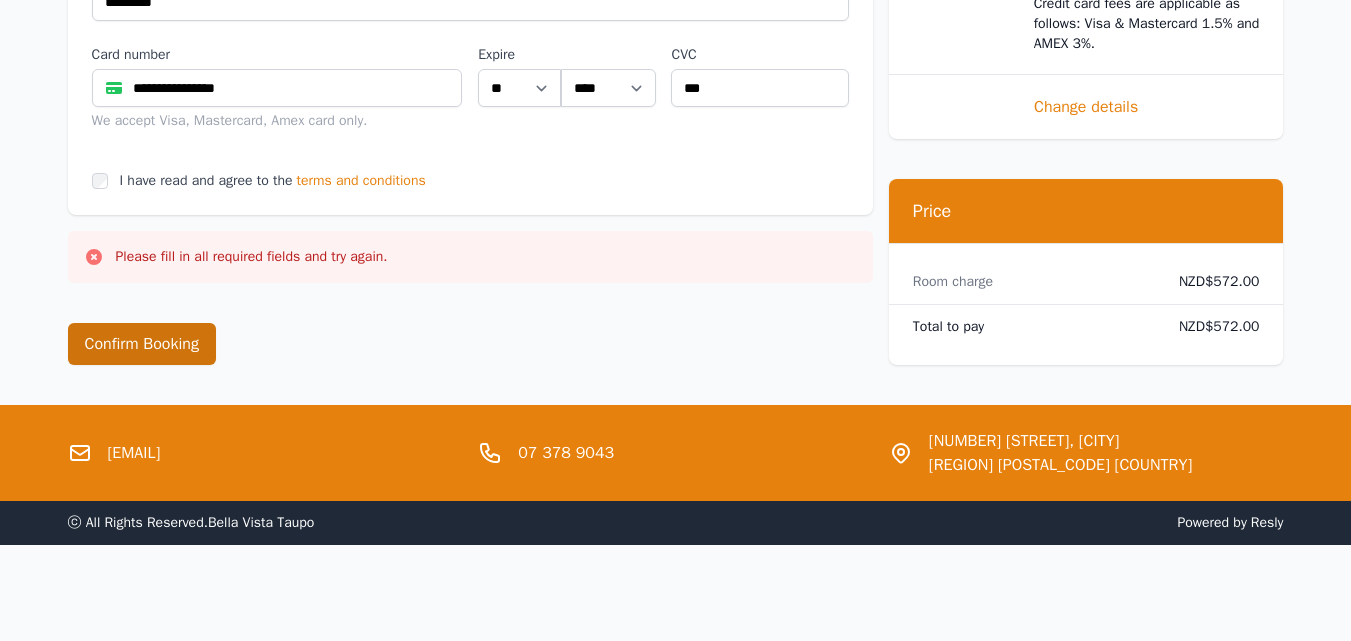 type on "****" 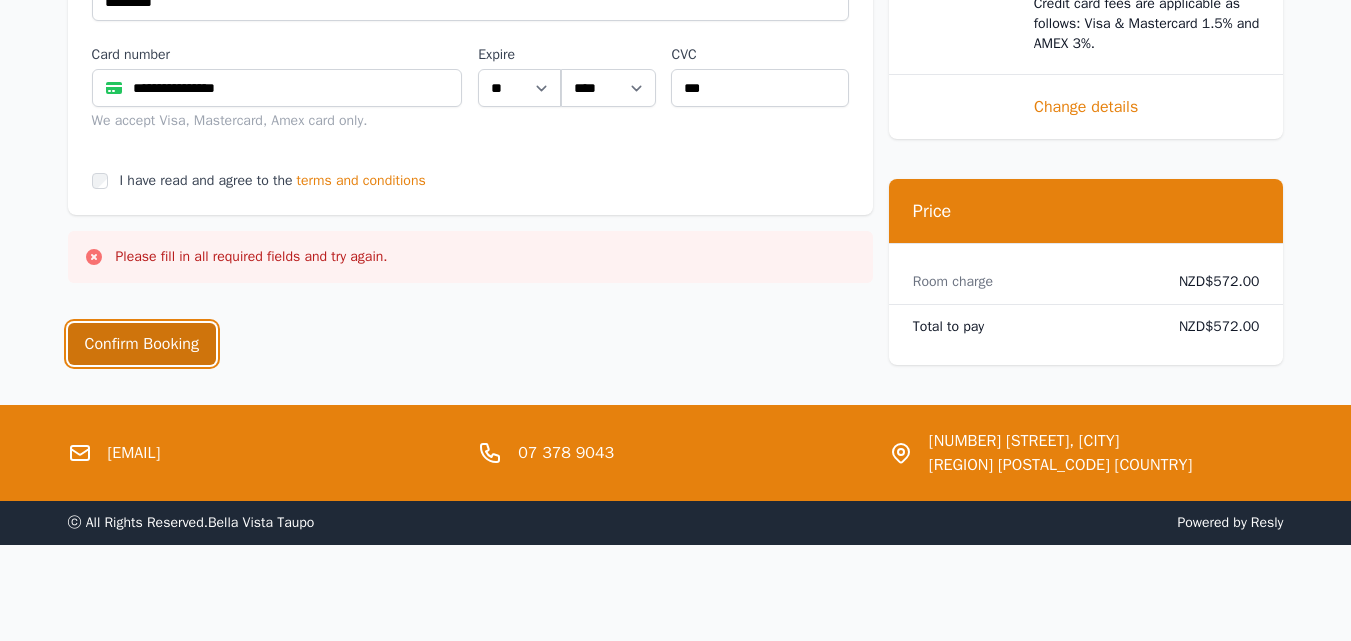 click on "Confirm Booking" at bounding box center [142, 344] 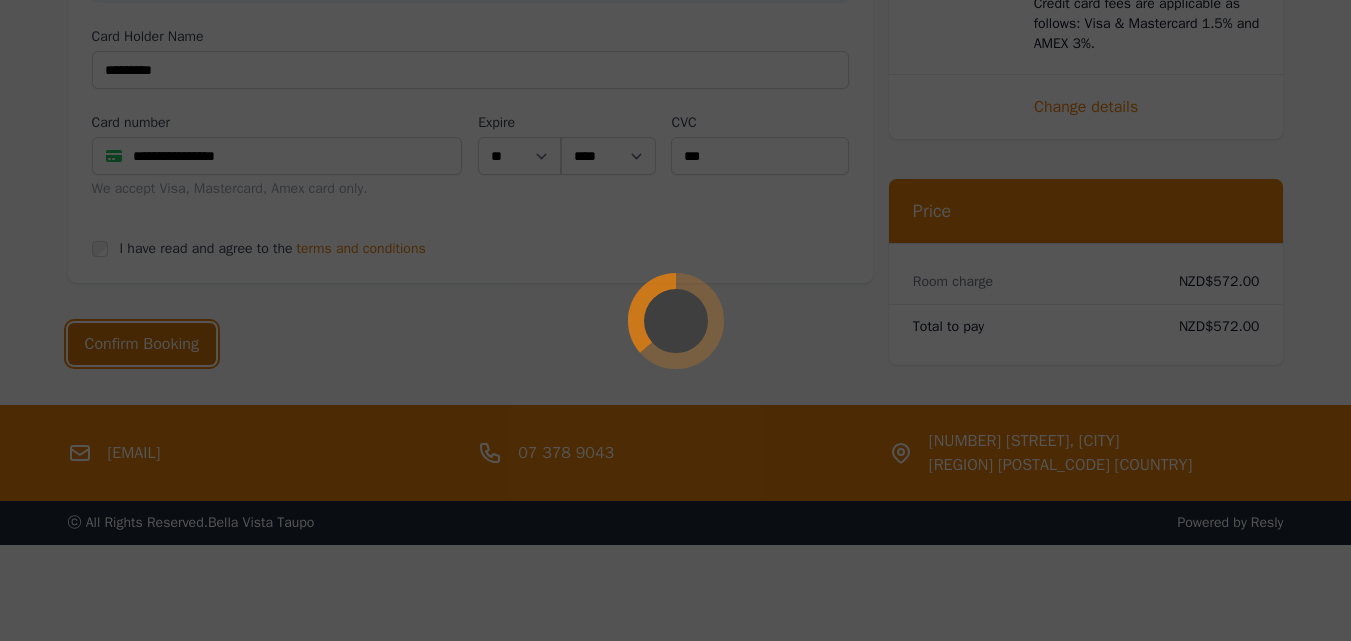 scroll, scrollTop: 1557, scrollLeft: 0, axis: vertical 